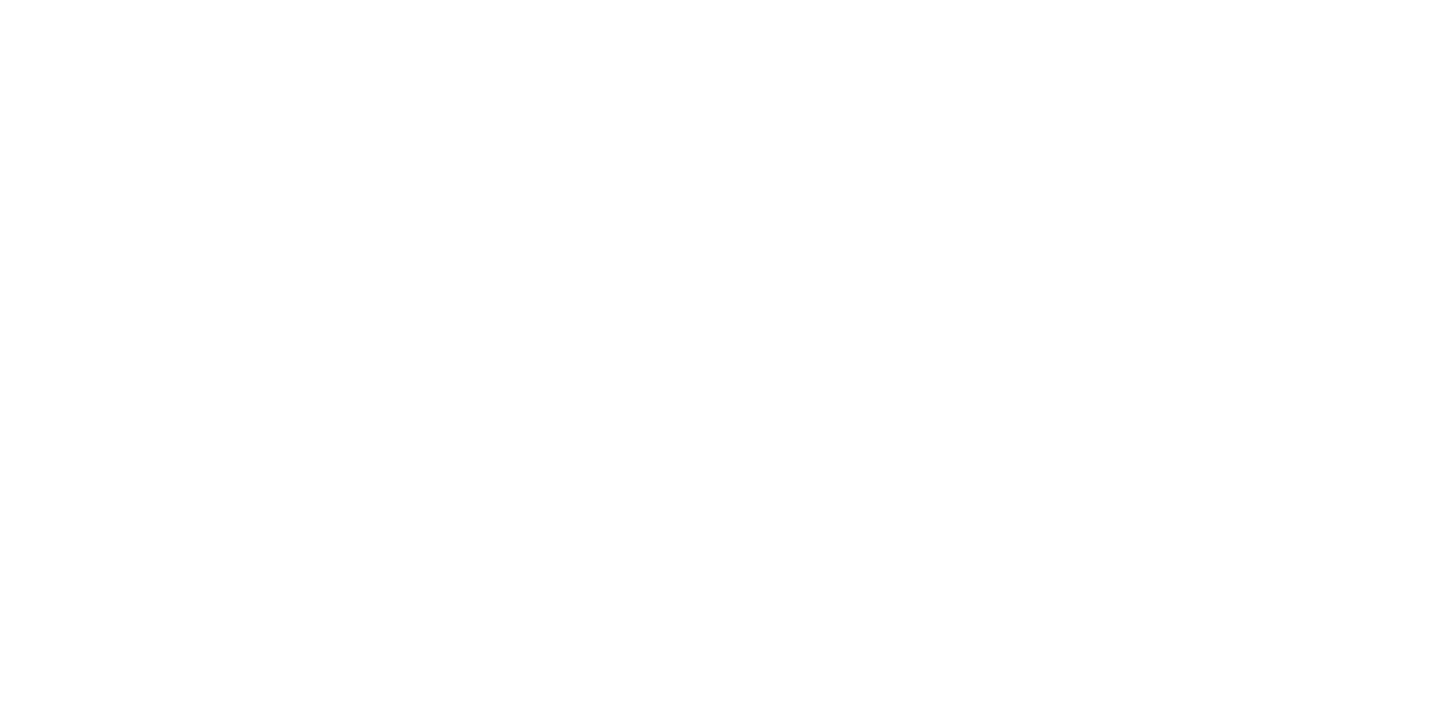 scroll, scrollTop: 0, scrollLeft: 0, axis: both 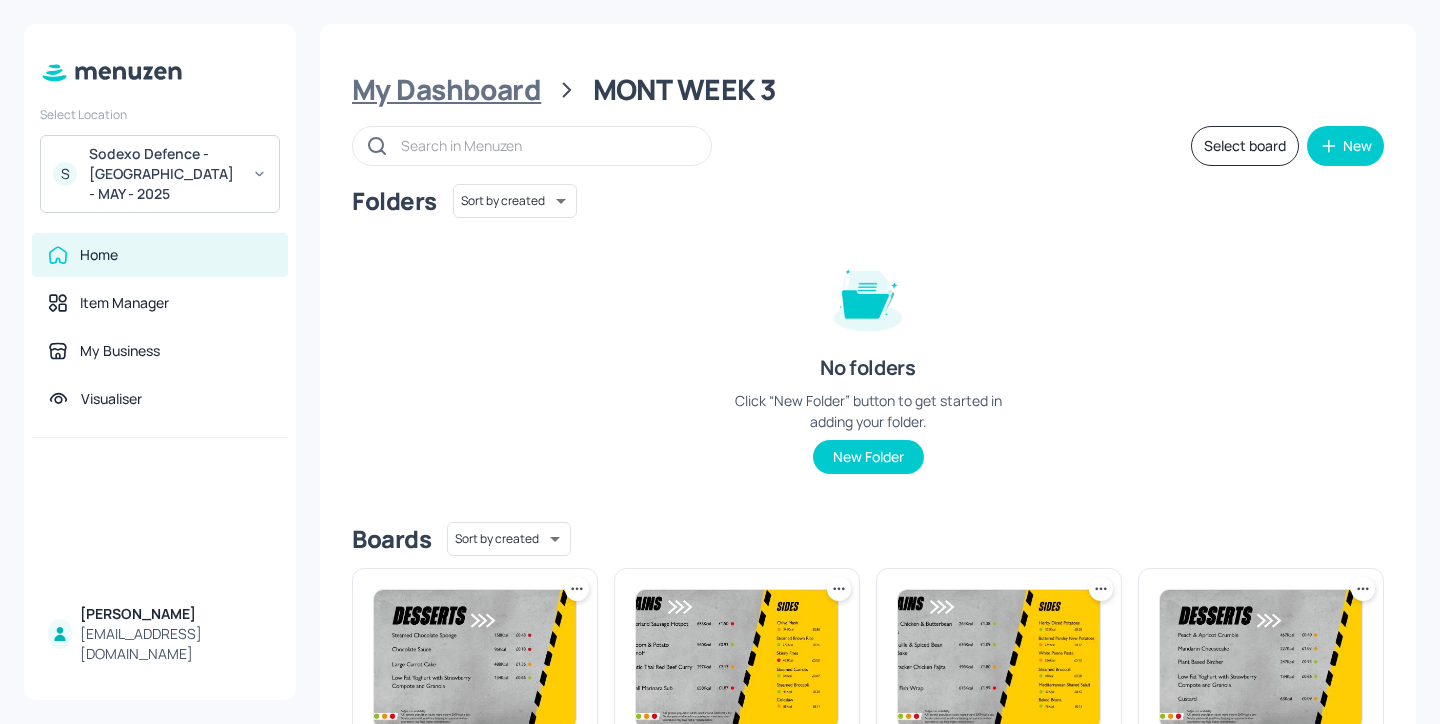 click on "My Dashboard" at bounding box center [446, 90] 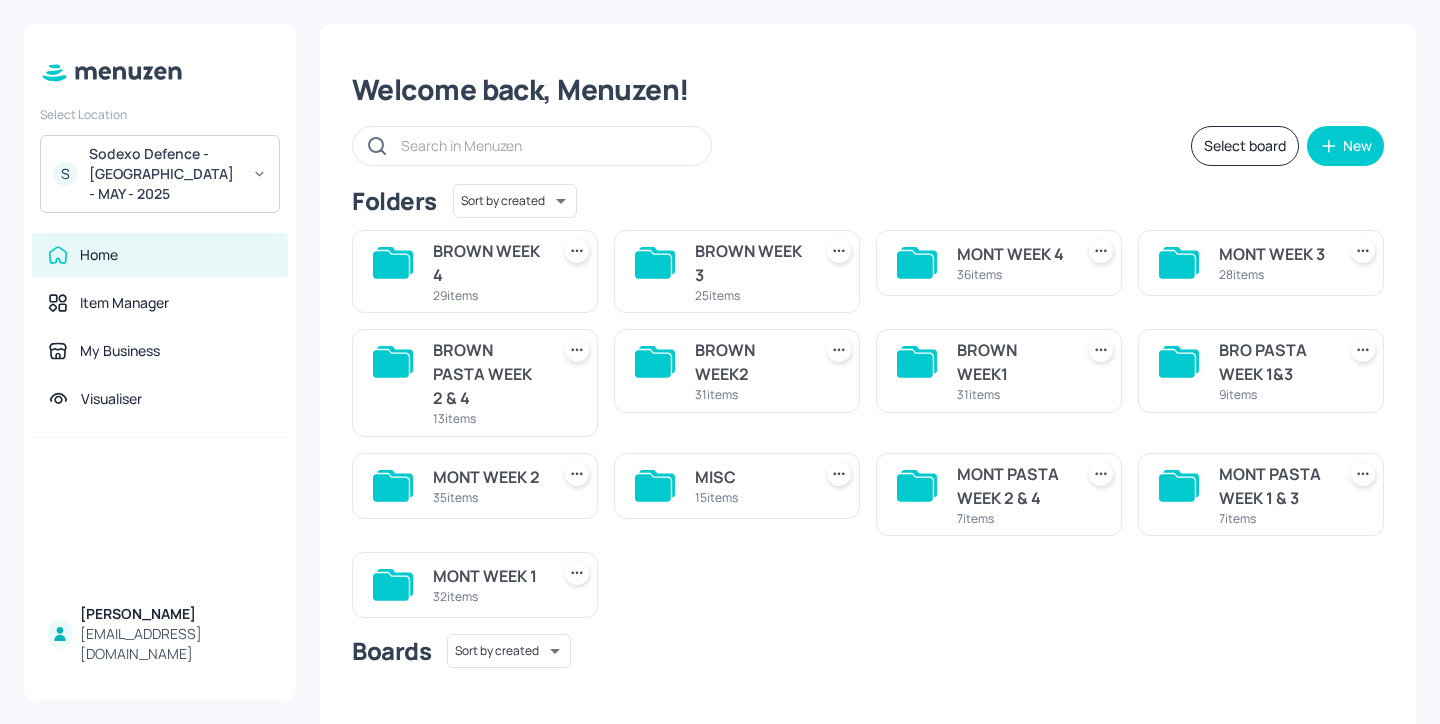 click on "BROWN WEEK 3" at bounding box center (749, 263) 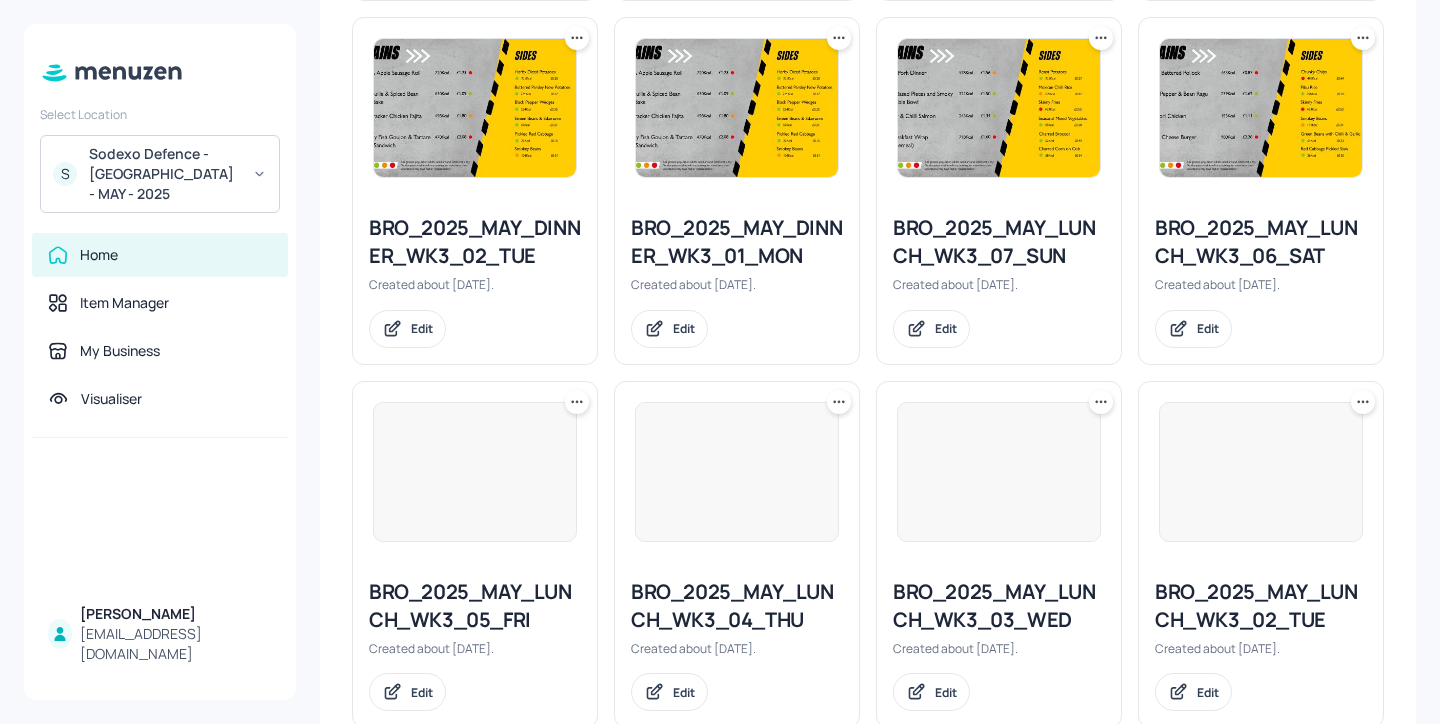 scroll, scrollTop: 2162, scrollLeft: 0, axis: vertical 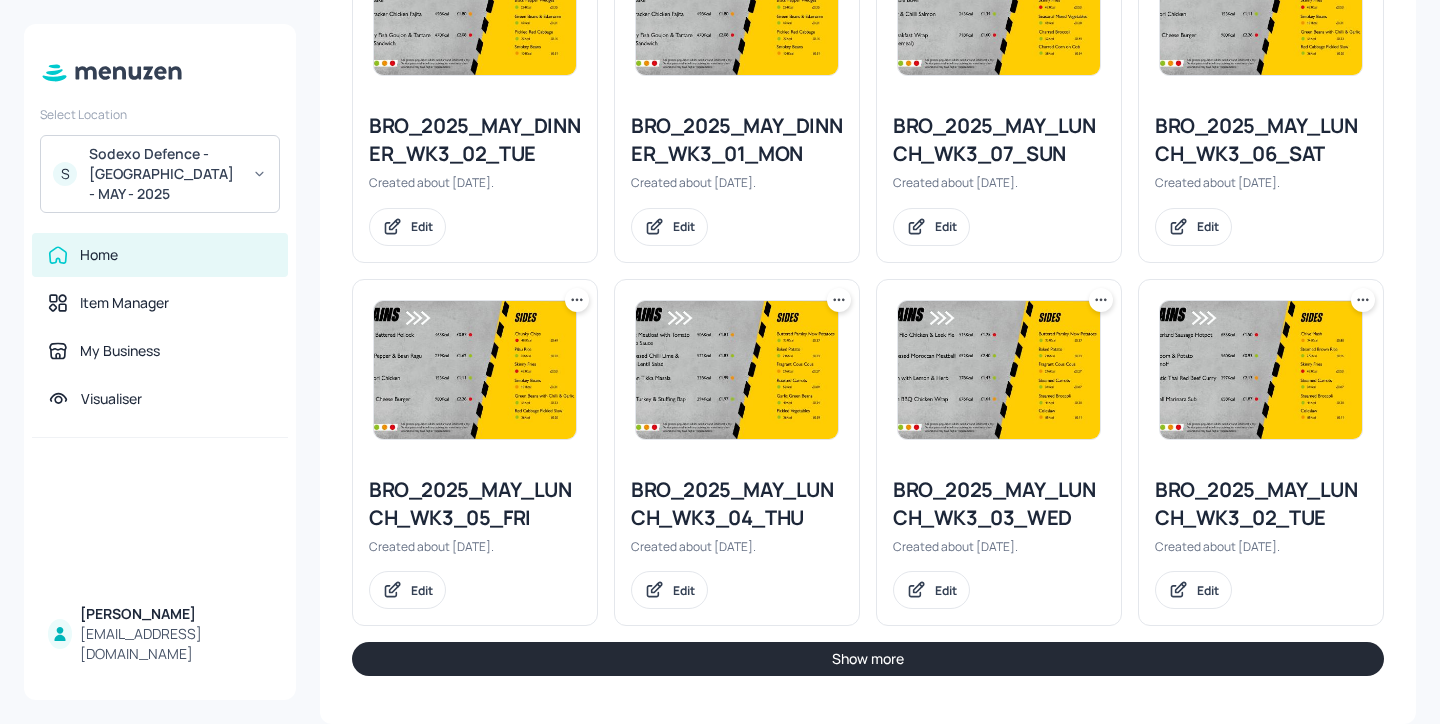 click on "Show more" at bounding box center (868, 659) 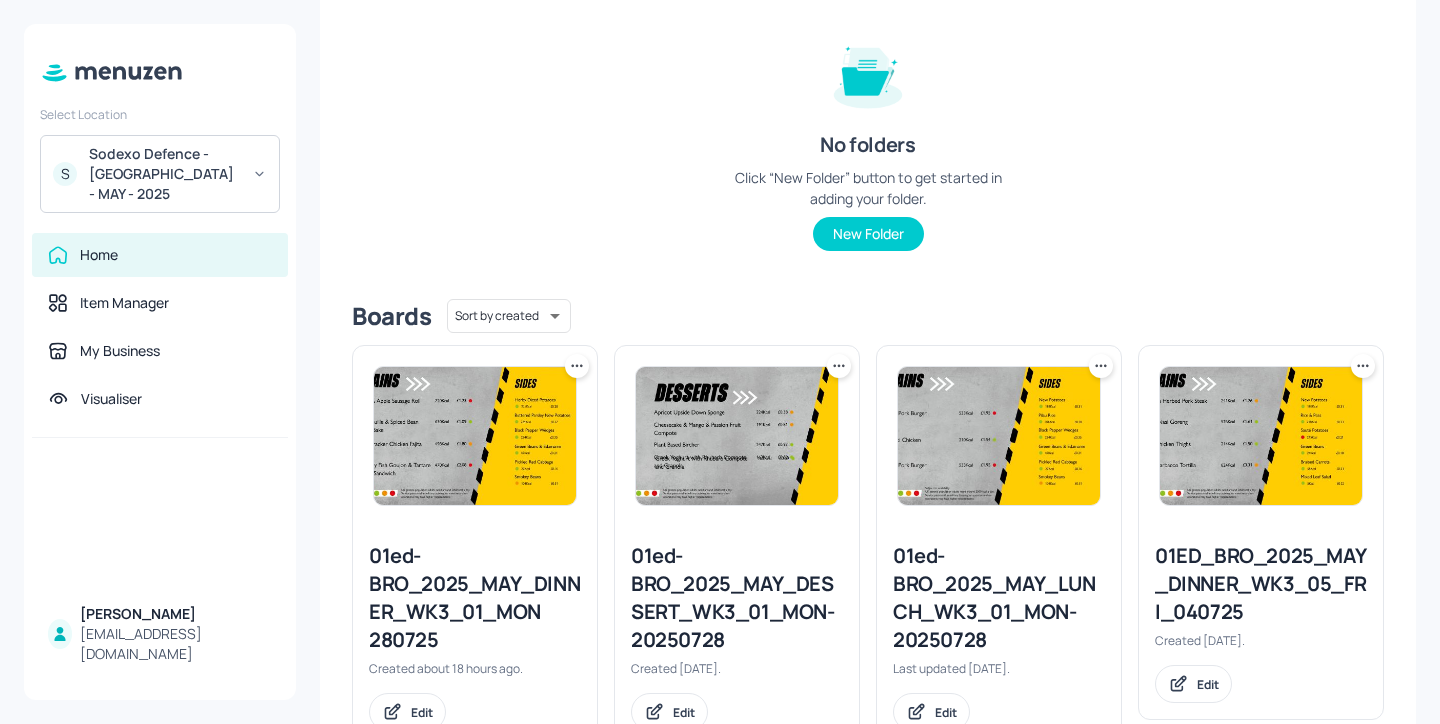 scroll, scrollTop: 0, scrollLeft: 0, axis: both 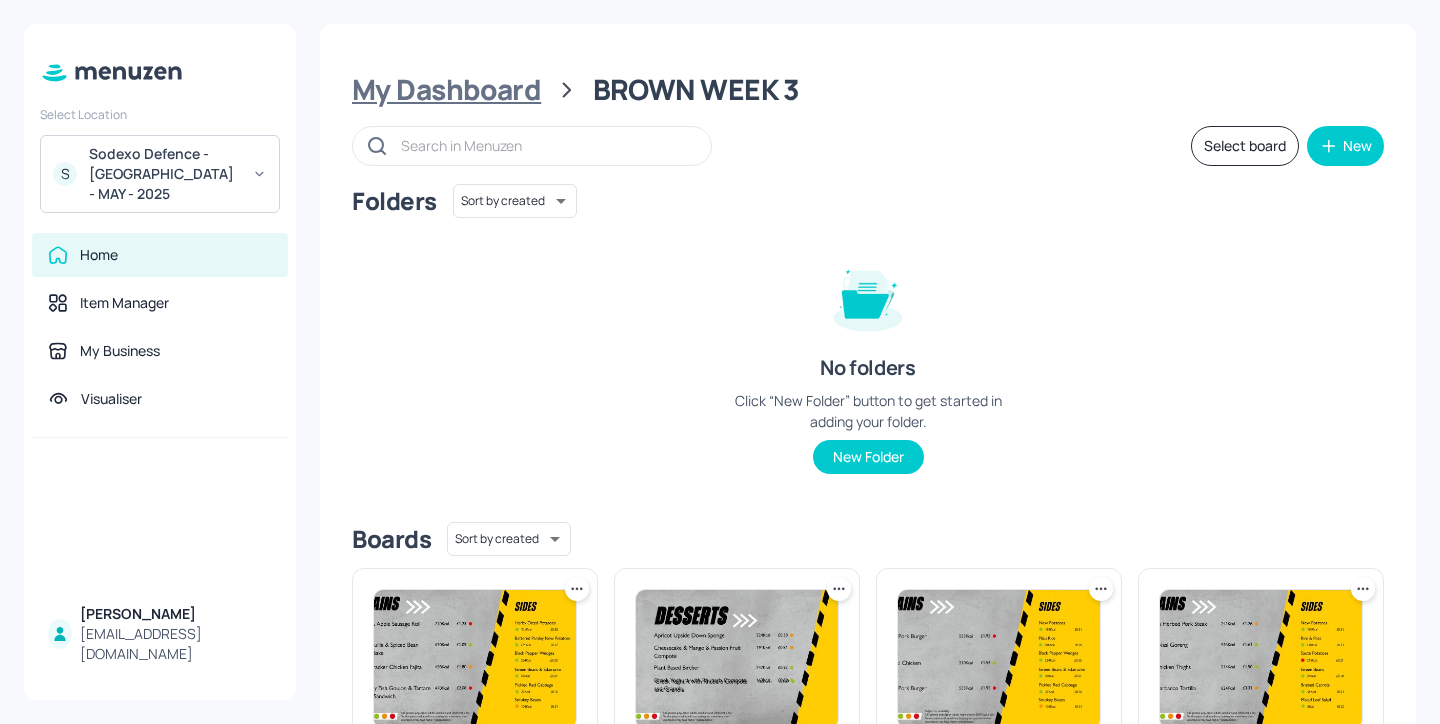 click on "My Dashboard" at bounding box center (446, 90) 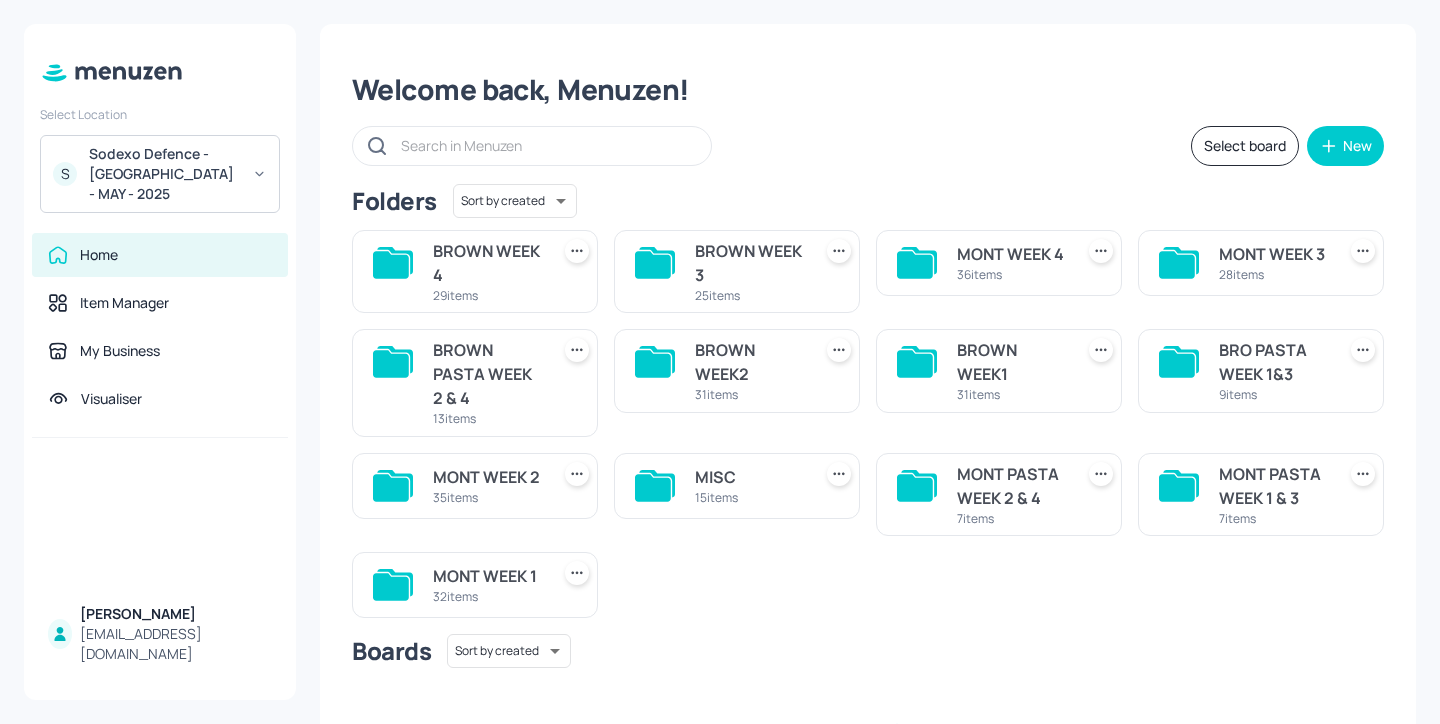 click on "BRO PASTA WEEK 1&3 9  items" at bounding box center [1261, 370] 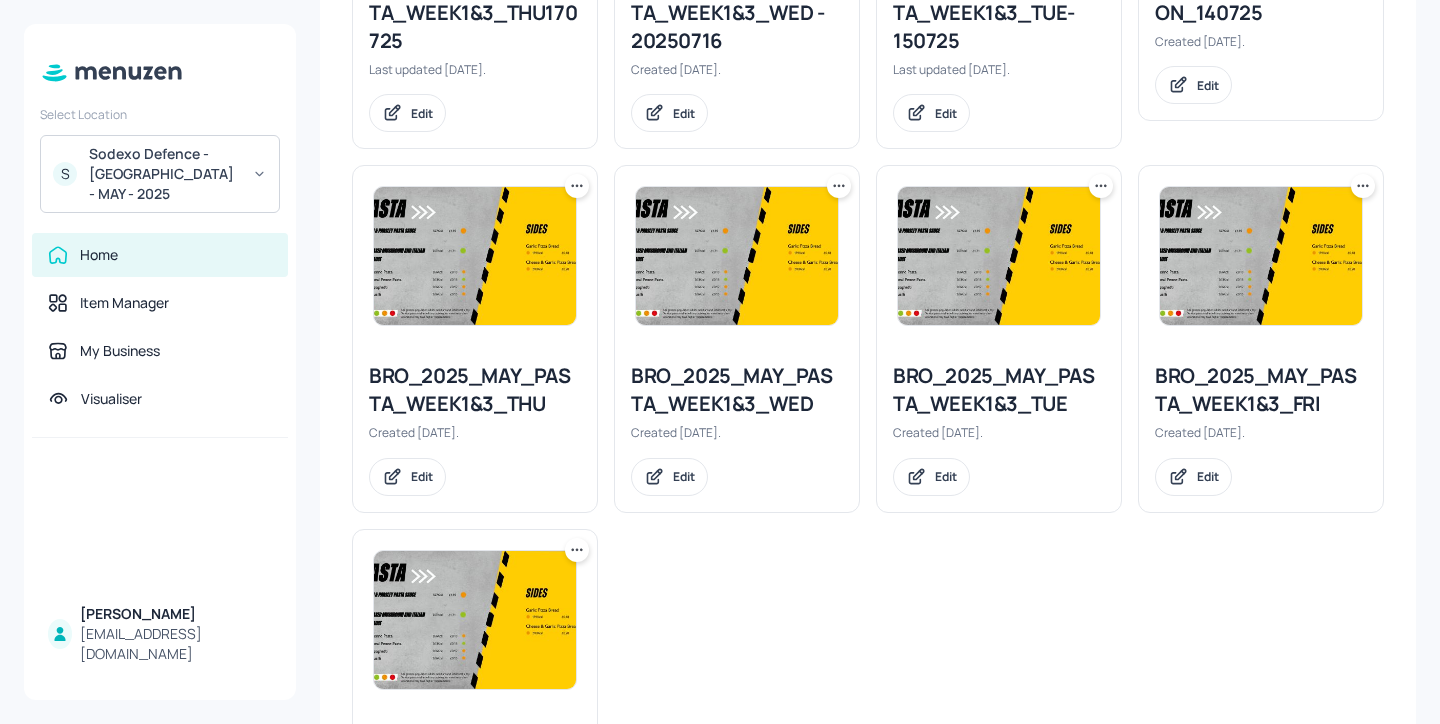 scroll, scrollTop: 774, scrollLeft: 0, axis: vertical 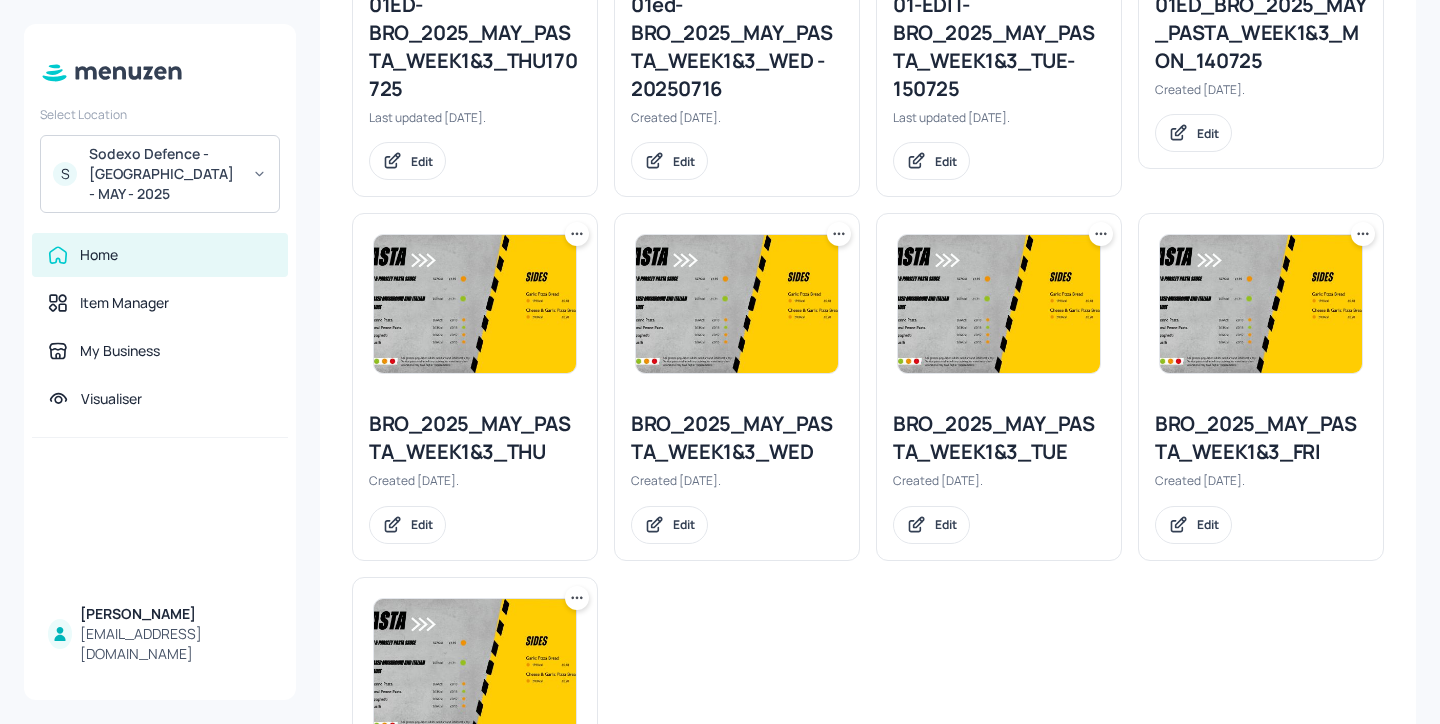 click at bounding box center [999, 304] 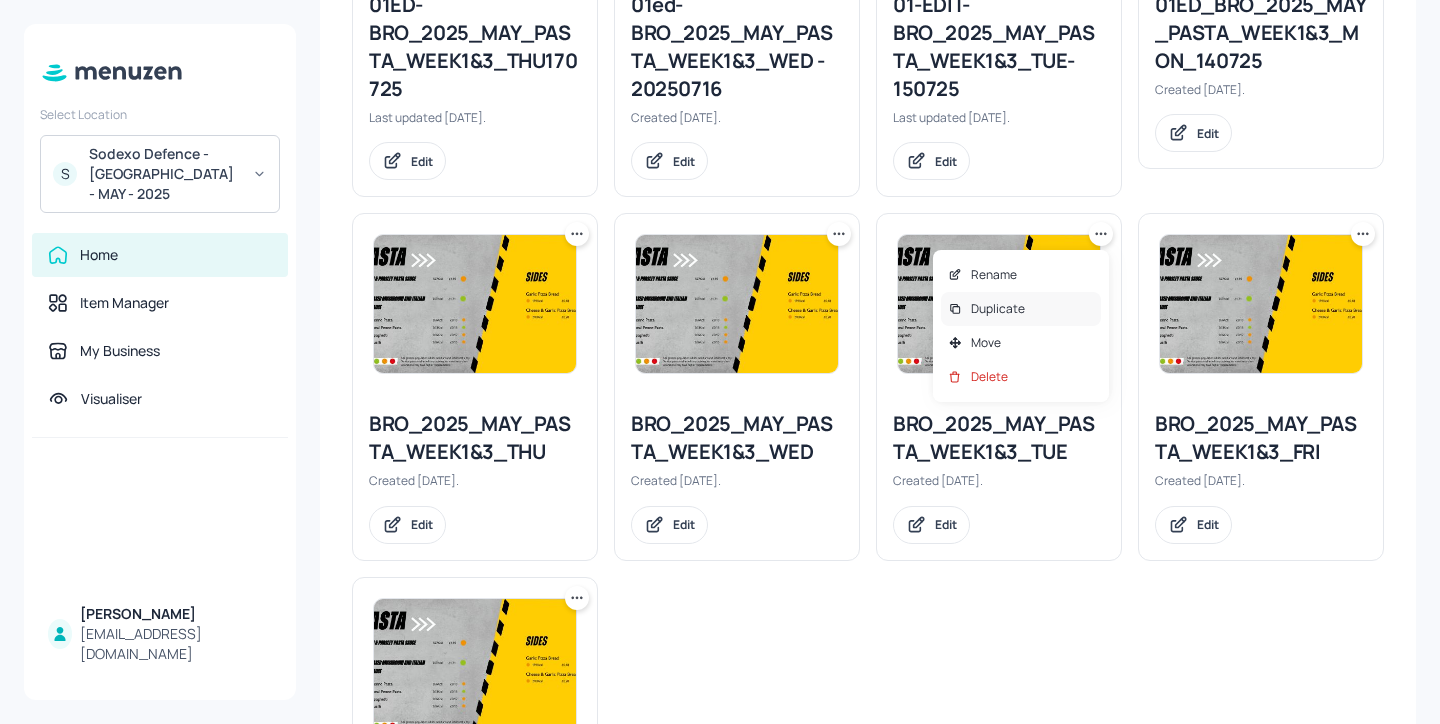 click on "Duplicate" at bounding box center [1021, 309] 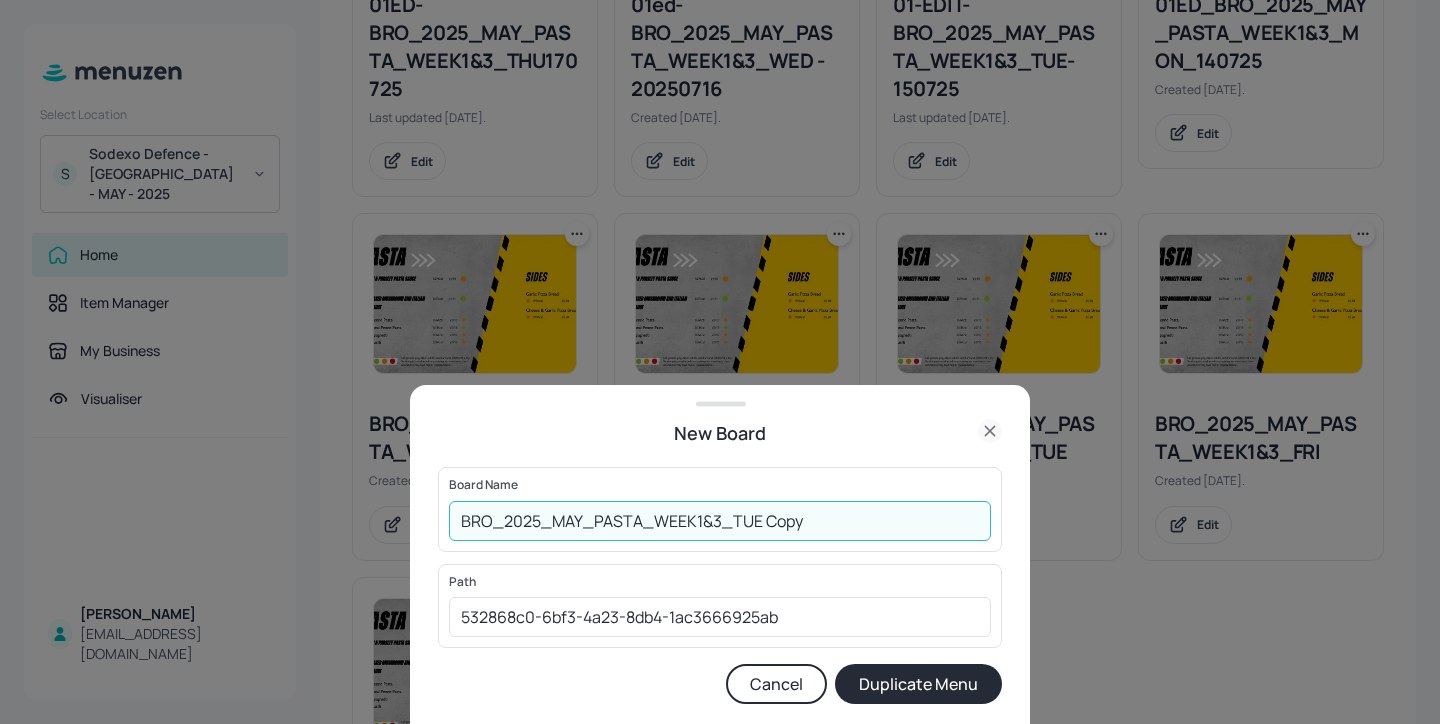 drag, startPoint x: 805, startPoint y: 525, endPoint x: 760, endPoint y: 527, distance: 45.044422 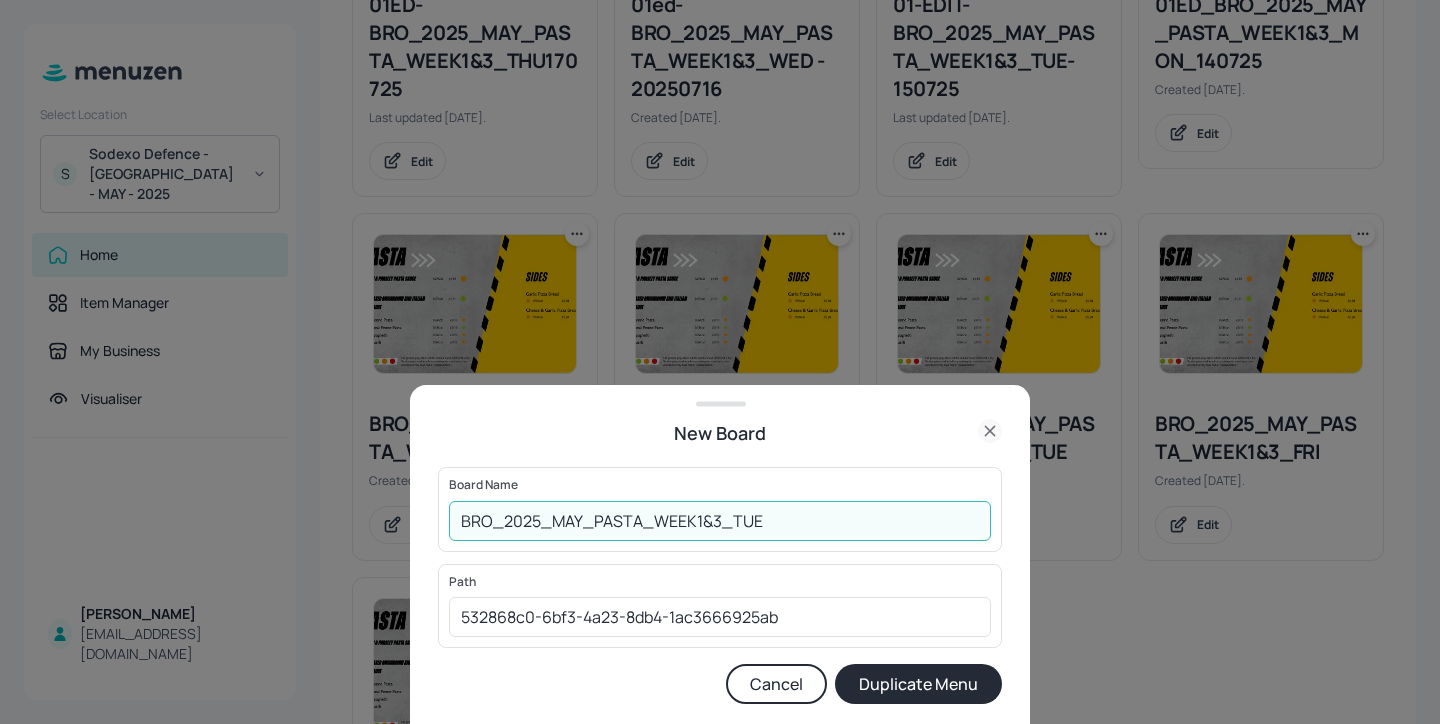 click on "BRO_2025_MAY_PASTA_WEEK1&3_TUE" at bounding box center [720, 521] 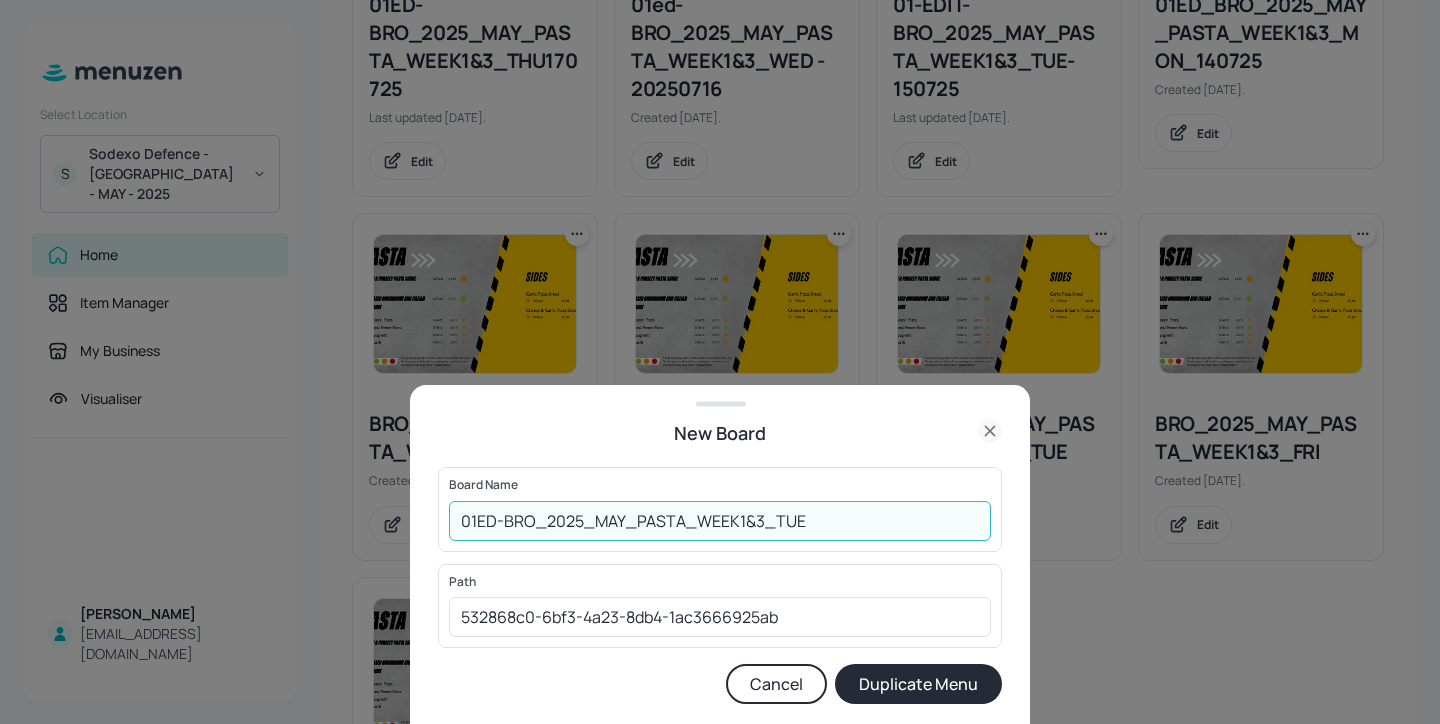 click on "01ED-BRO_2025_MAY_PASTA_WEEK1&3_TUE" at bounding box center (720, 521) 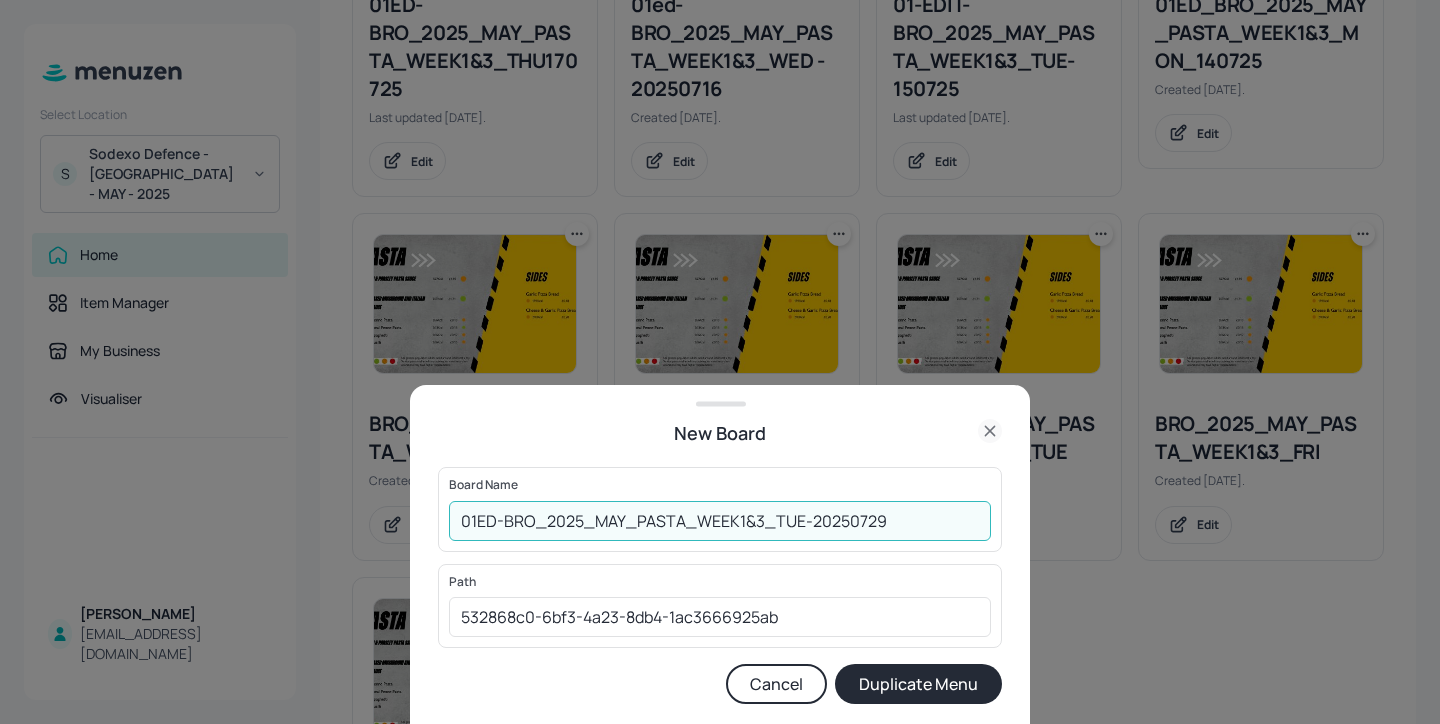 type on "01ED-BRO_2025_MAY_PASTA_WEEK1&3_TUE-20250729" 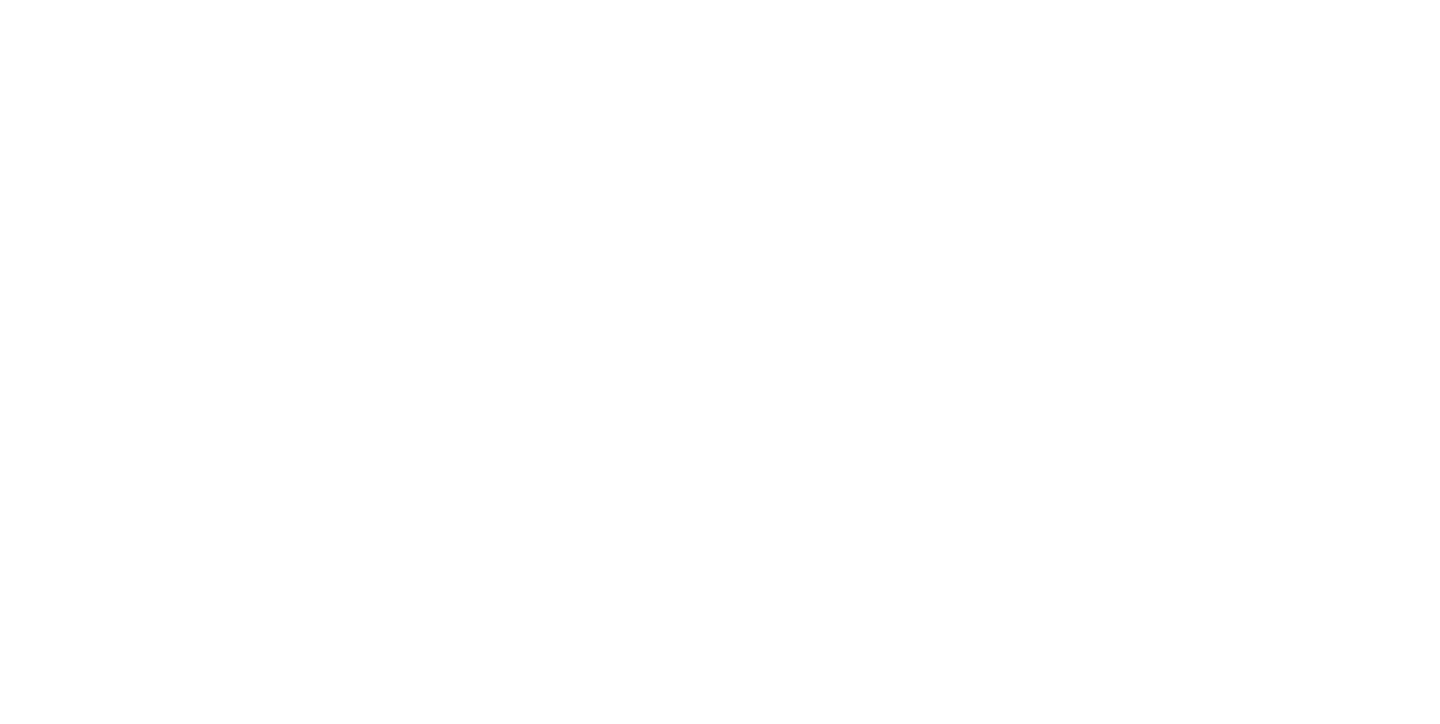 scroll, scrollTop: 0, scrollLeft: 0, axis: both 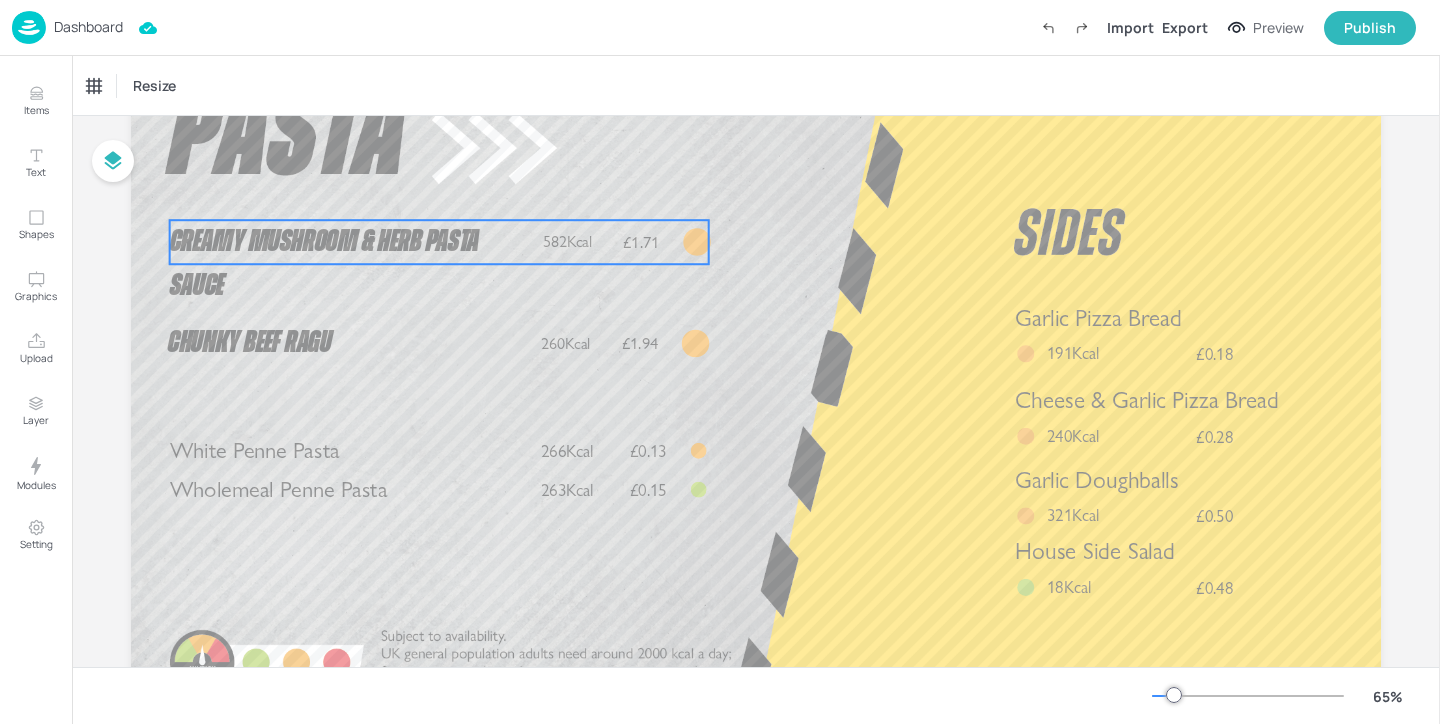 click on "Creamy Mushroom & Herb Pasta Sauce" at bounding box center (352, 263) 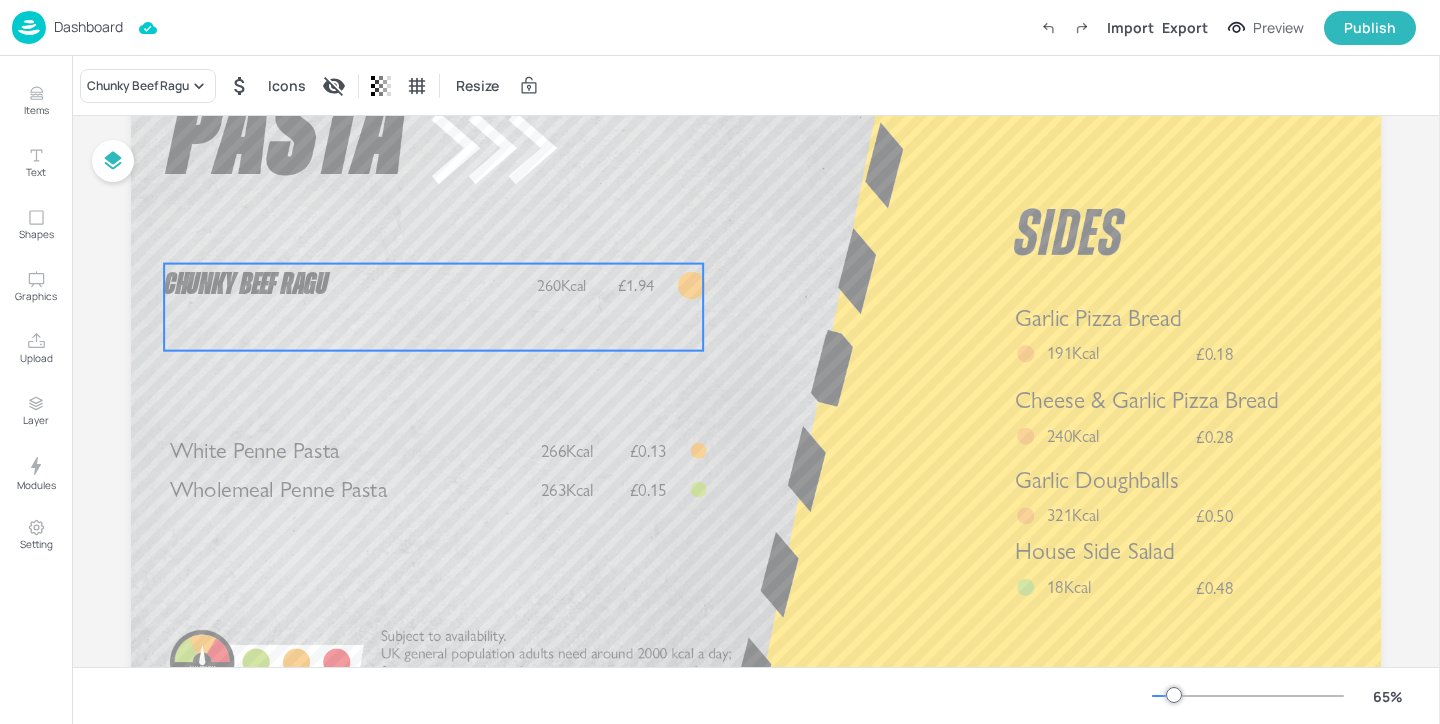 drag, startPoint x: 477, startPoint y: 347, endPoint x: 473, endPoint y: 289, distance: 58.137768 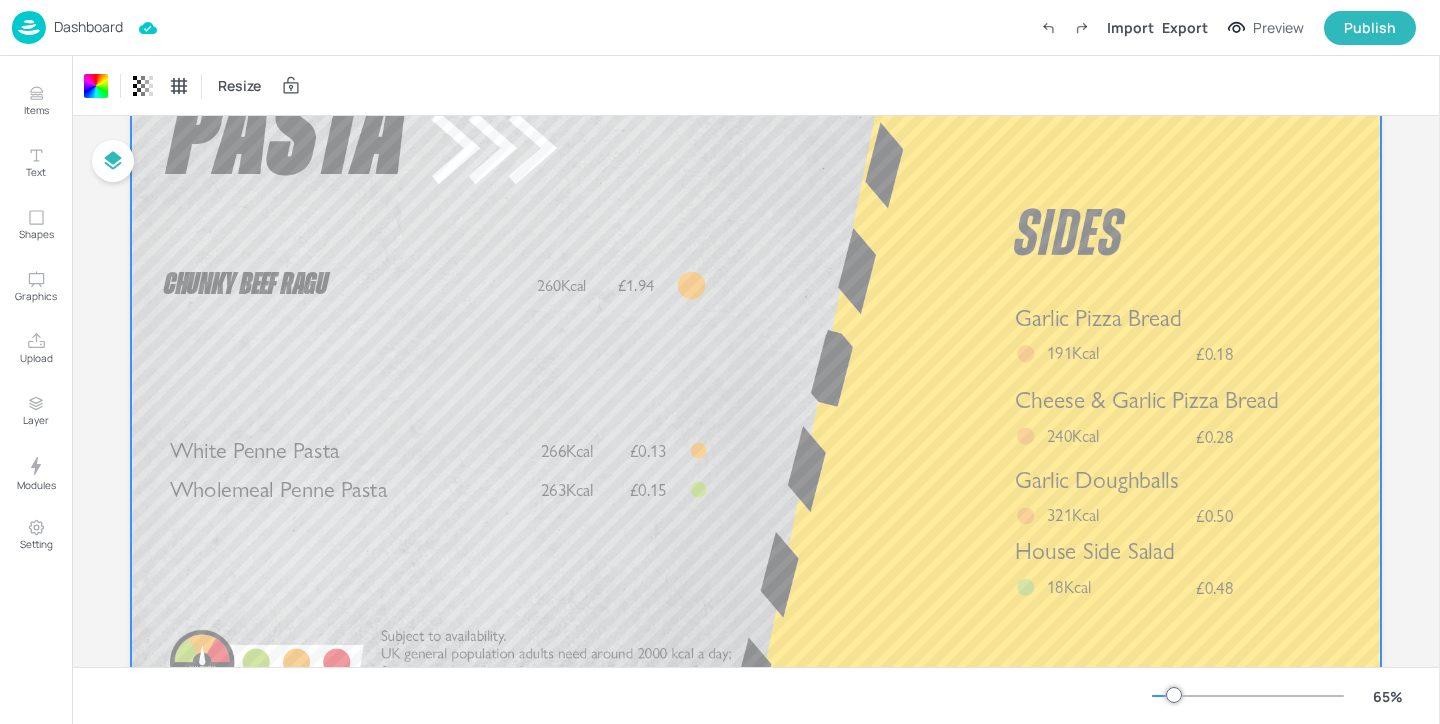 scroll, scrollTop: 0, scrollLeft: 0, axis: both 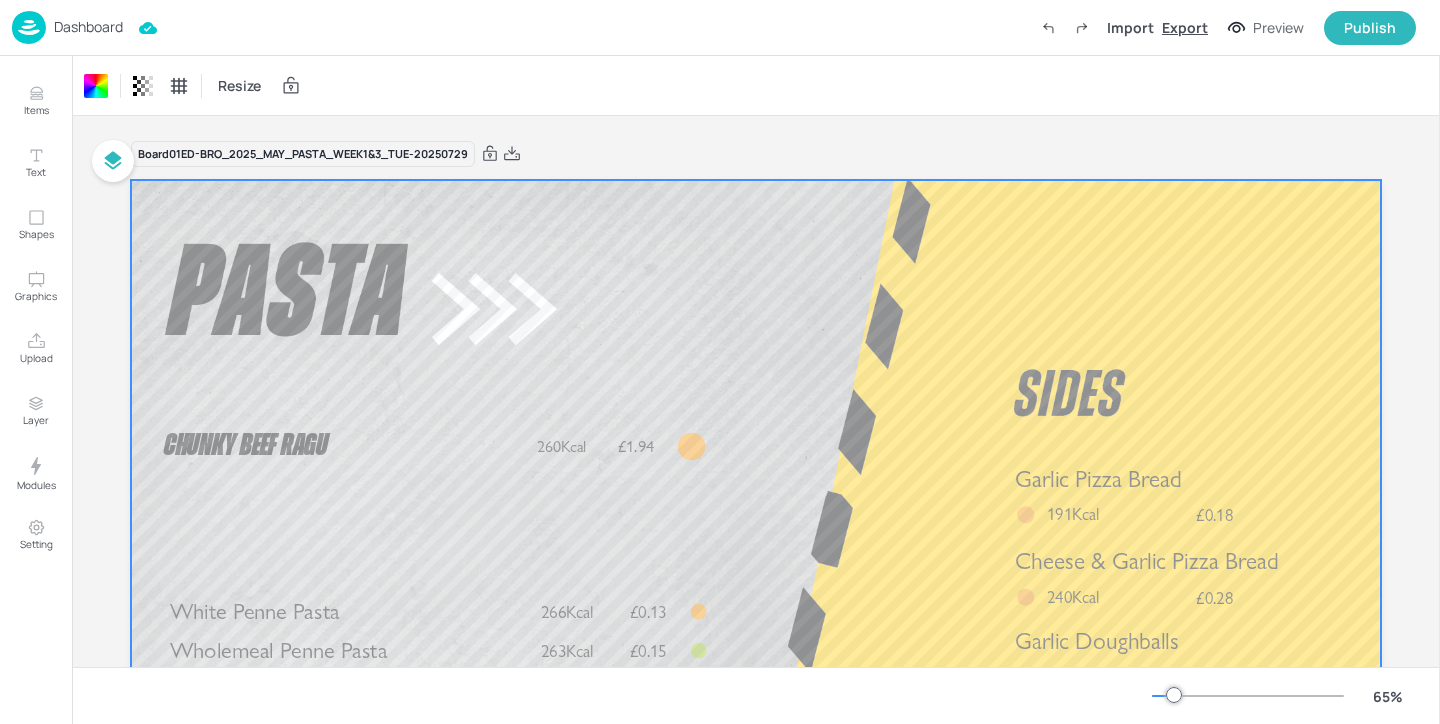click on "Export" at bounding box center (1185, 27) 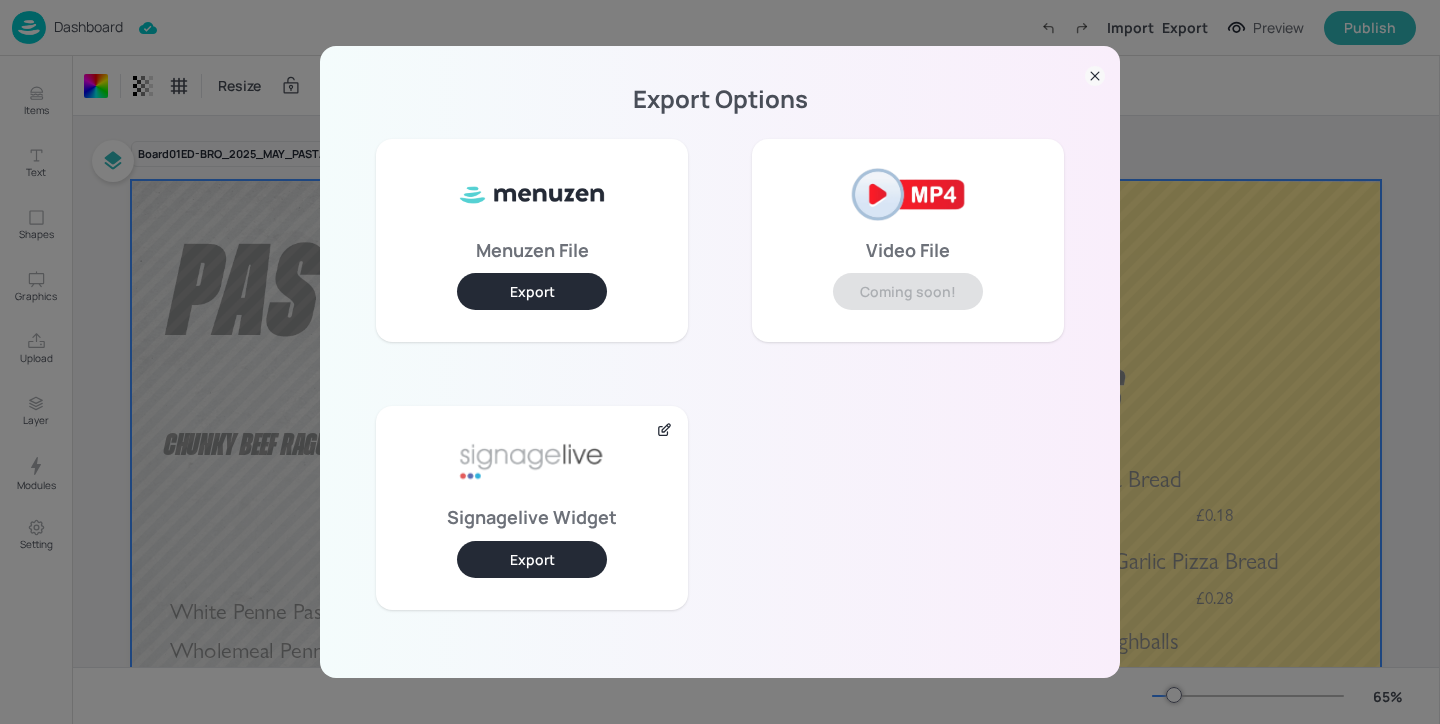 click on "Export" at bounding box center (532, 559) 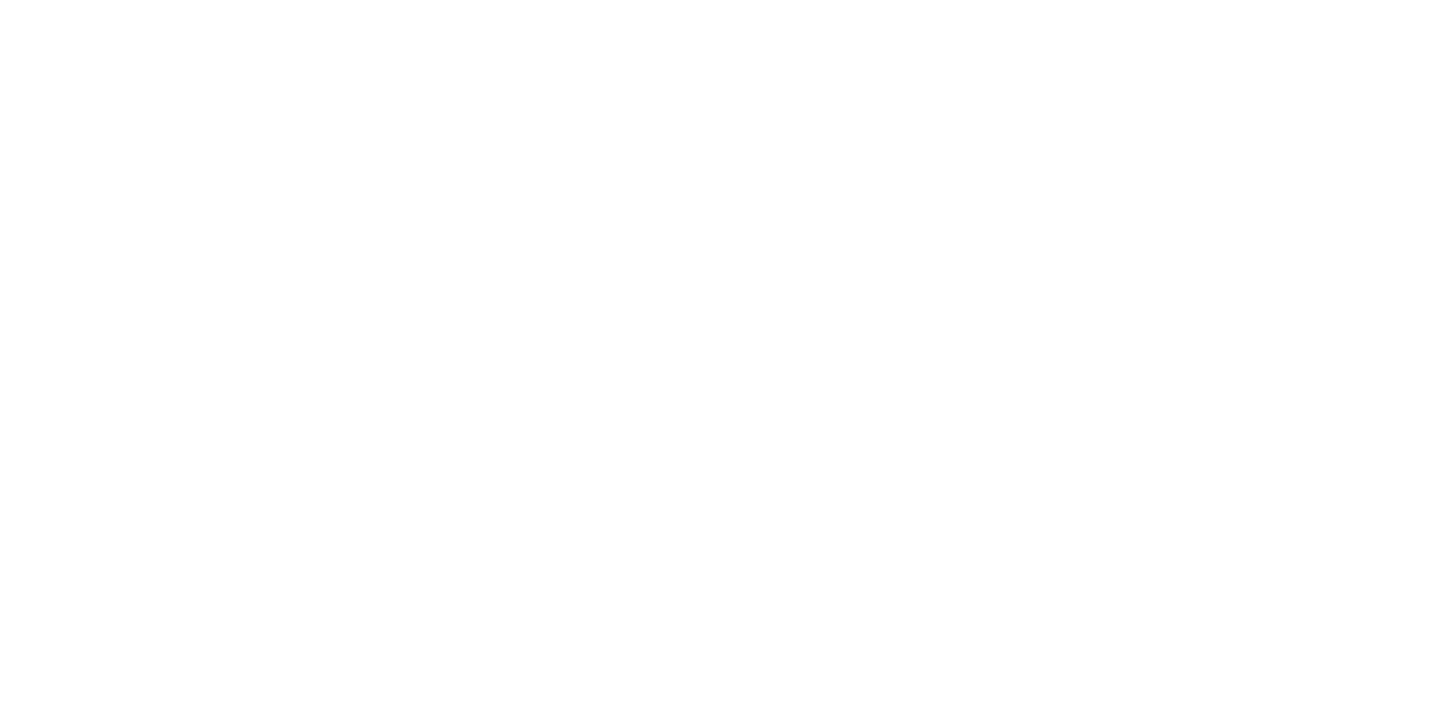 scroll, scrollTop: 0, scrollLeft: 0, axis: both 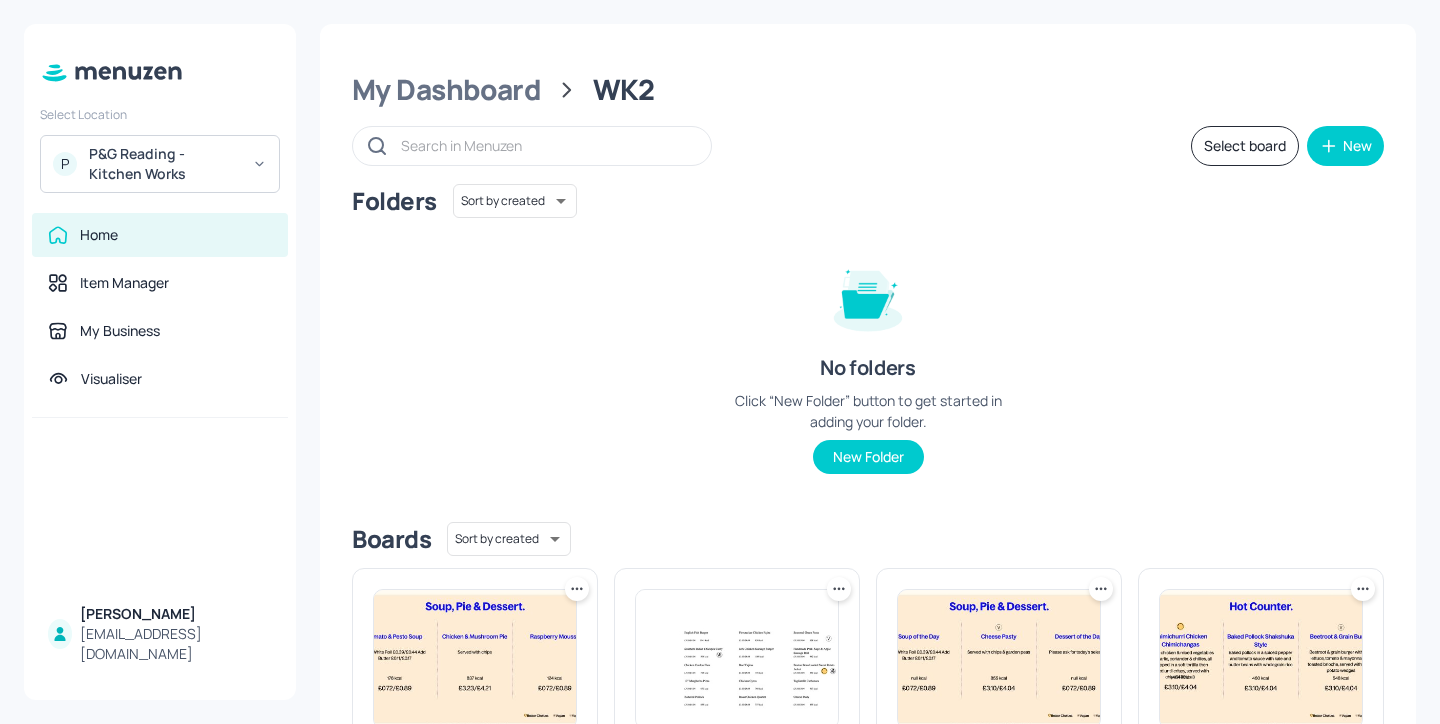 click on "P&G Reading - Kitchen Works" at bounding box center (164, 164) 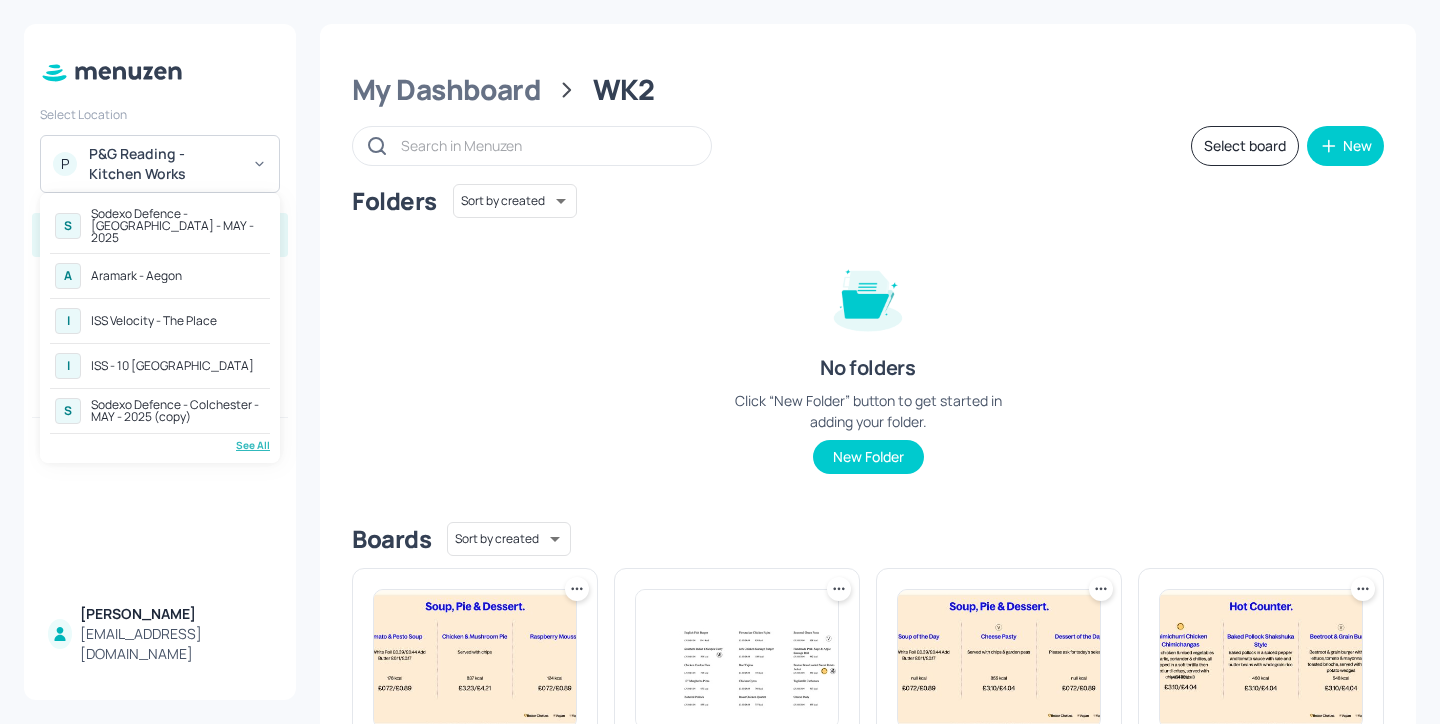 click on "S Sodexo Defence - [GEOGRAPHIC_DATA] - MAY - 2025" at bounding box center [160, 226] 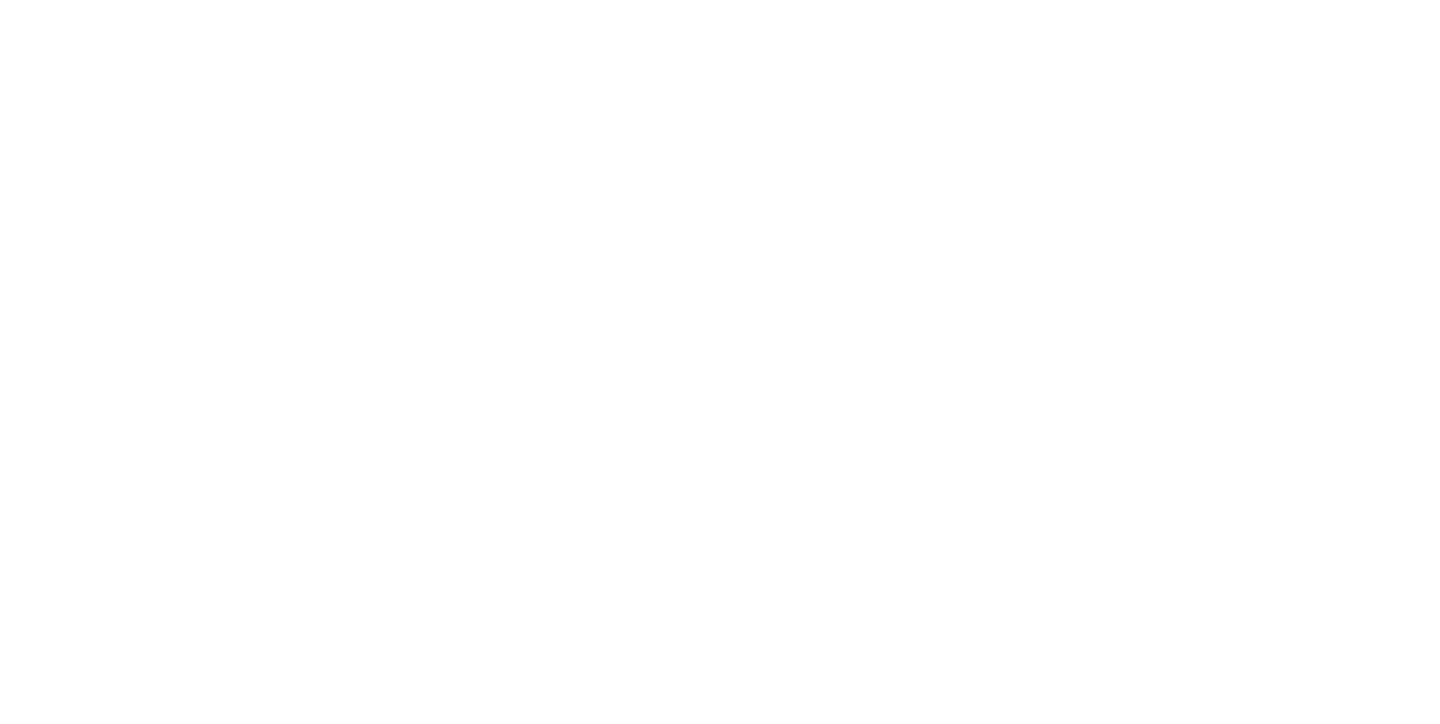 scroll, scrollTop: 0, scrollLeft: 0, axis: both 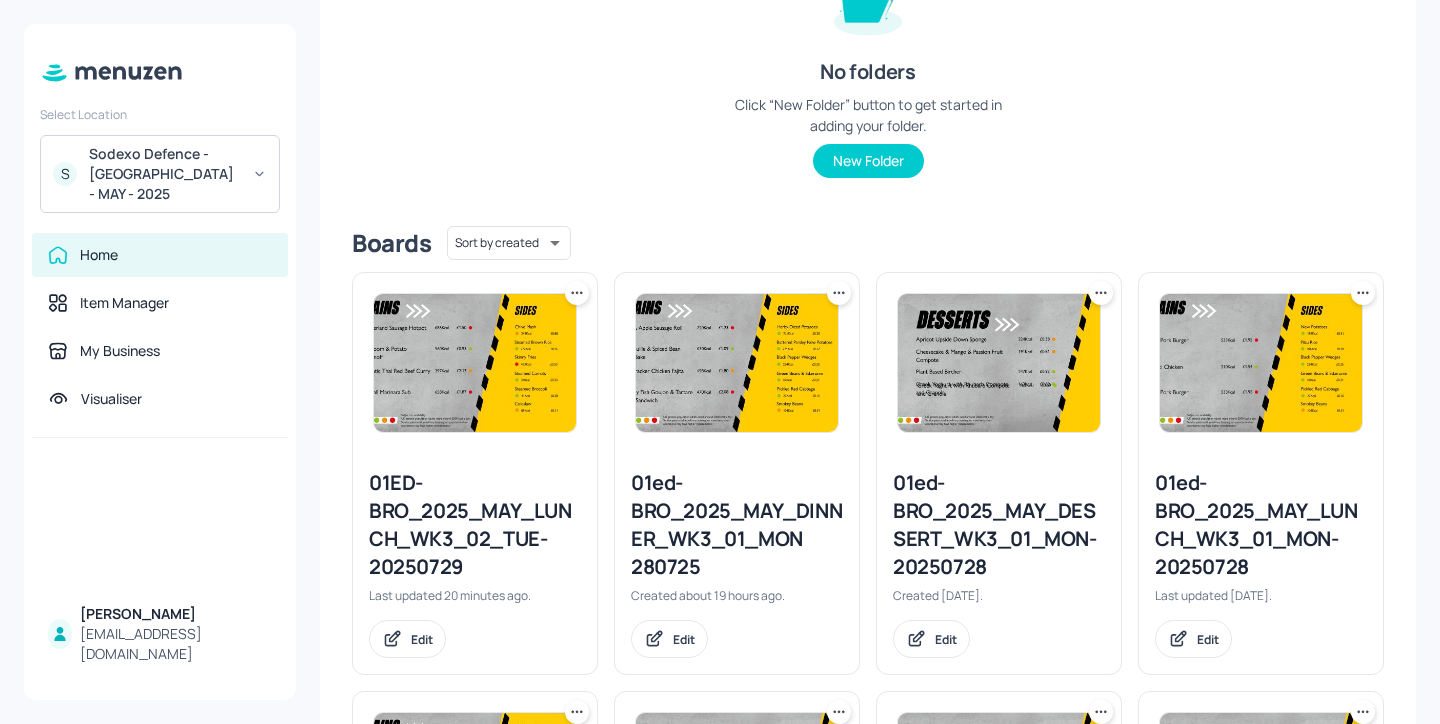 click on "01ED-BRO_2025_MAY_LUNCH_WK3_02_TUE-20250729" at bounding box center (475, 525) 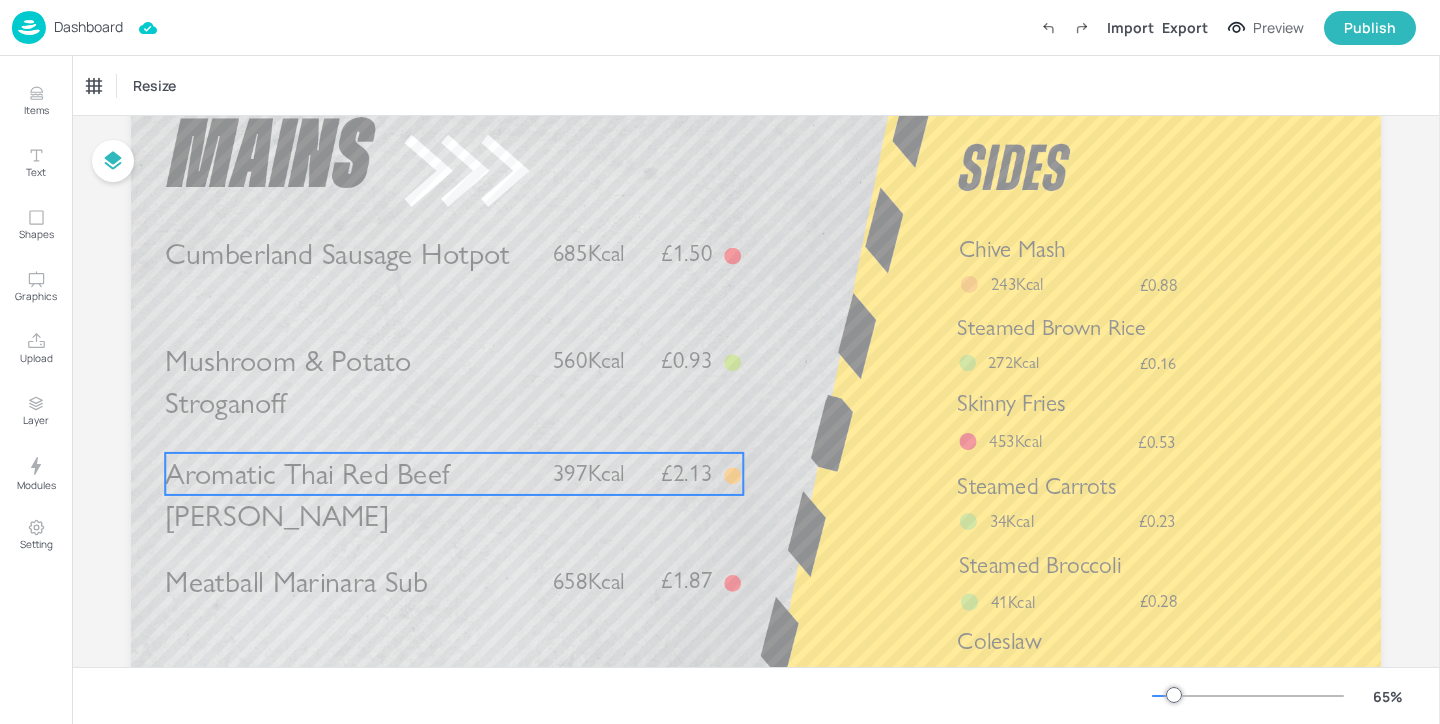 scroll, scrollTop: 143, scrollLeft: 0, axis: vertical 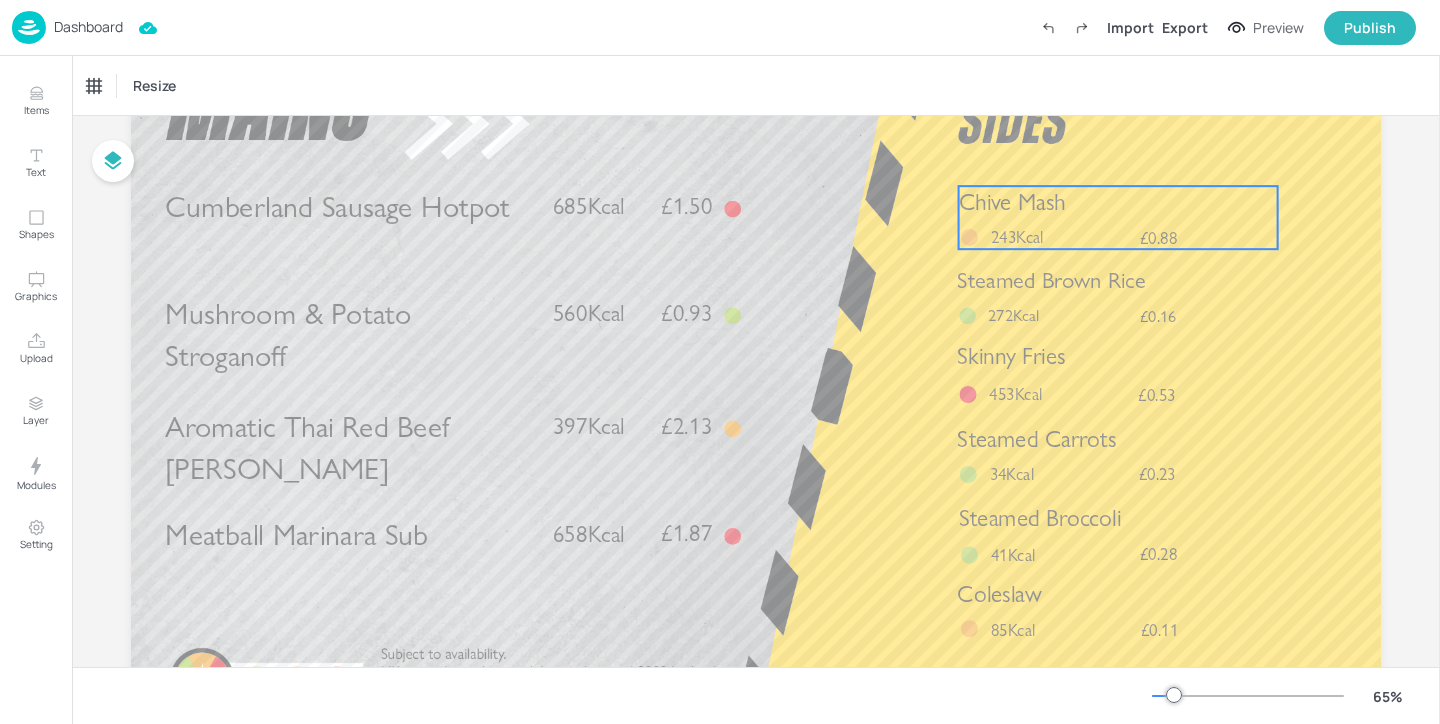 click on "Chive Mash £0.88 243Kcal" at bounding box center [1118, 217] 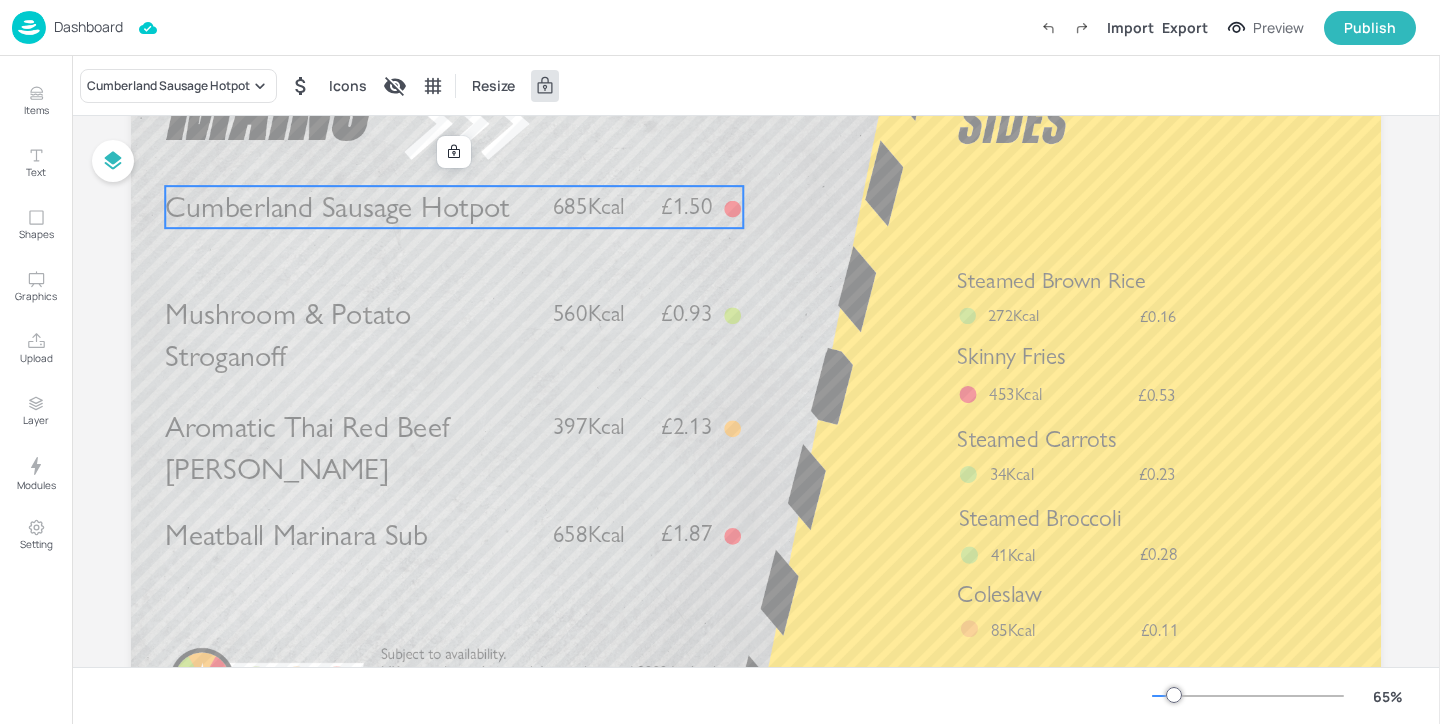 click on "685Kcal" at bounding box center [589, 206] 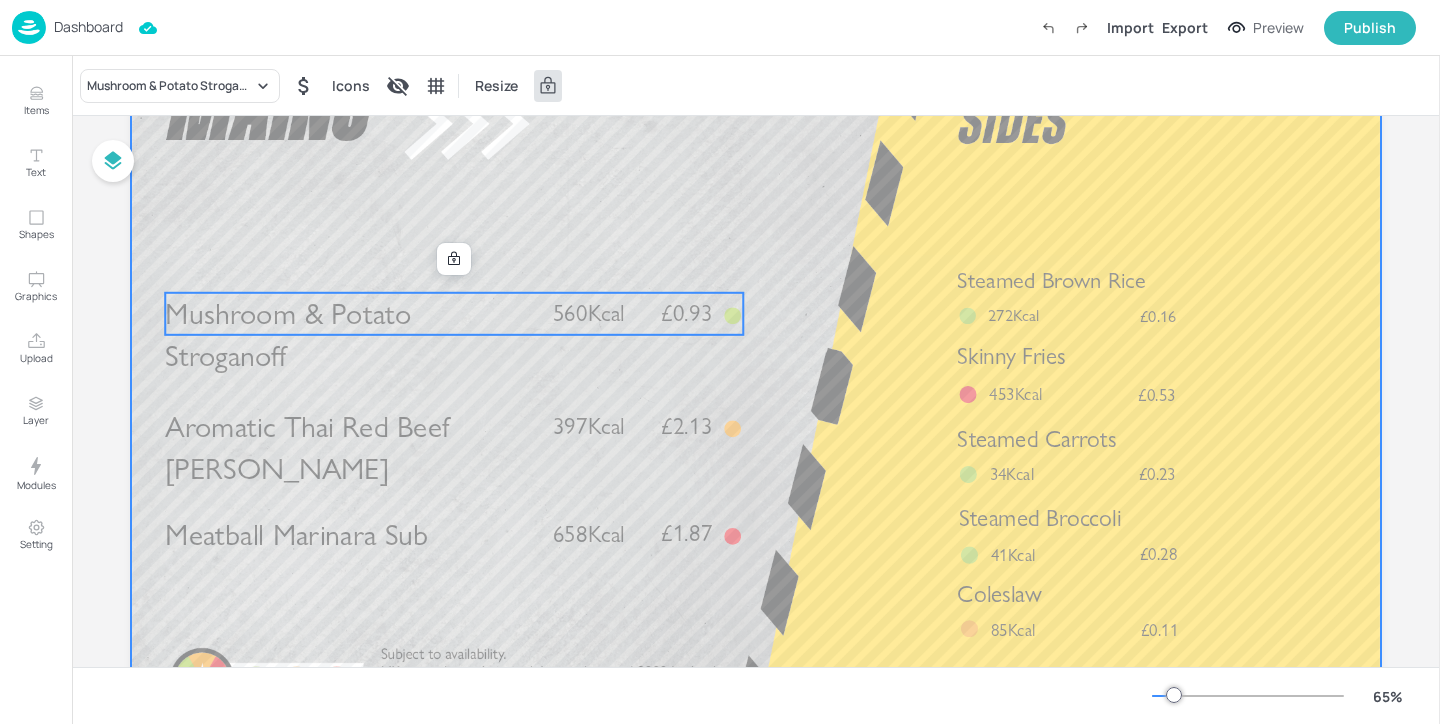 drag, startPoint x: 428, startPoint y: 335, endPoint x: 427, endPoint y: 279, distance: 56.008926 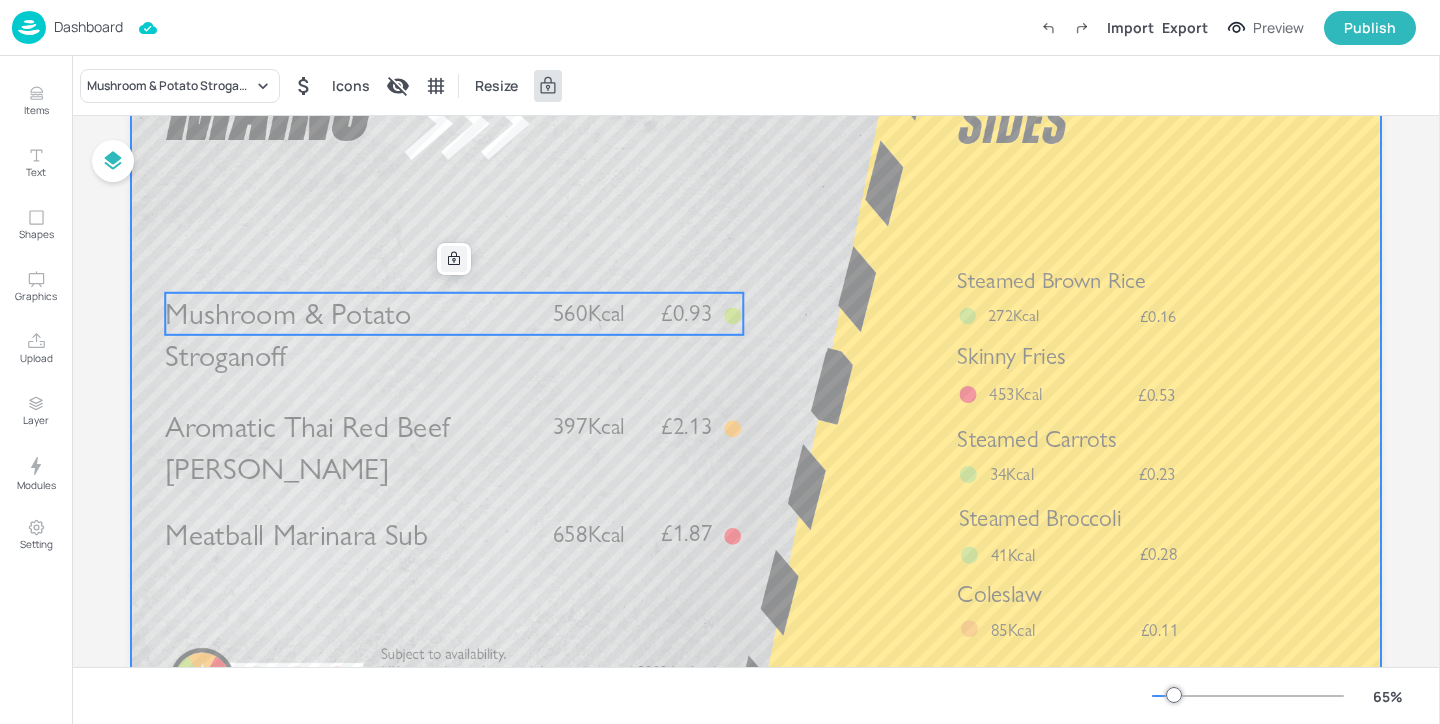 click at bounding box center [454, 259] 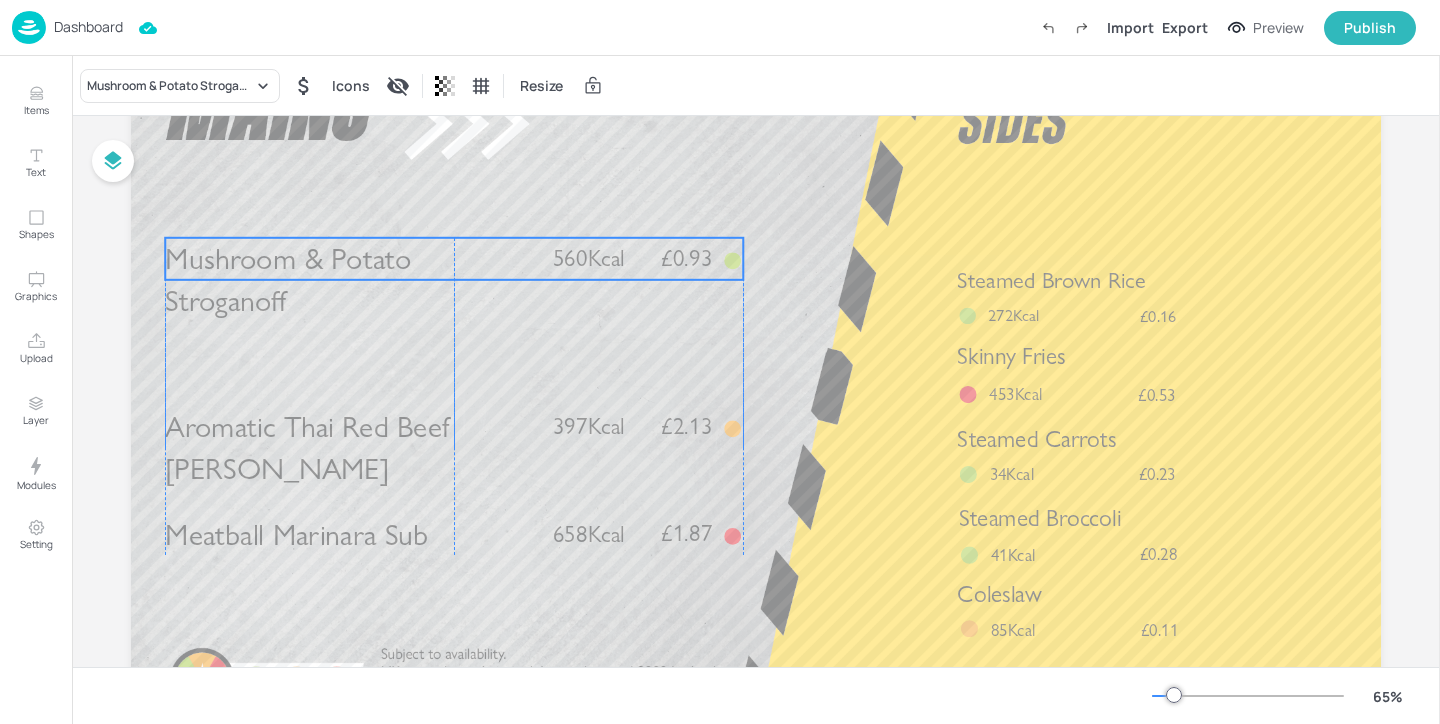 drag, startPoint x: 443, startPoint y: 315, endPoint x: 439, endPoint y: 254, distance: 61.13101 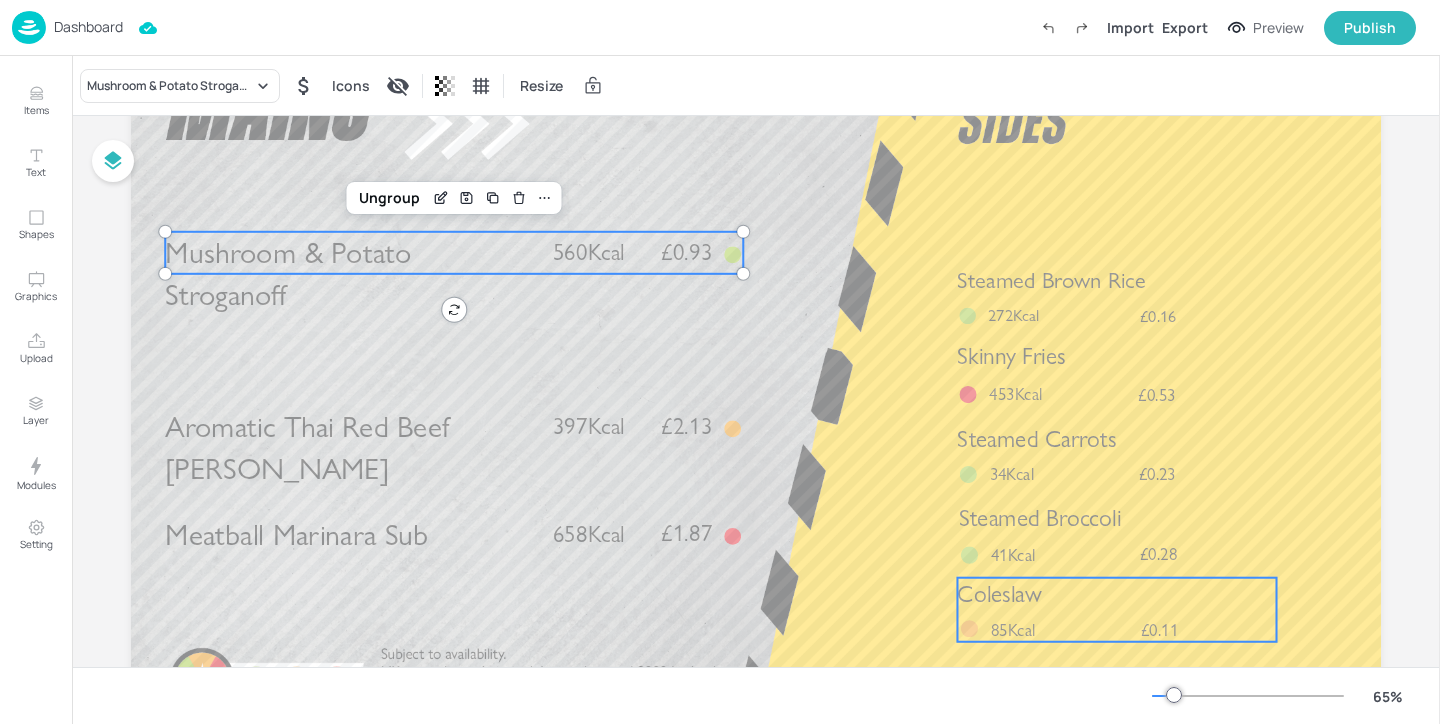 click on "Coleslaw £0.11 85Kcal" at bounding box center [1116, 610] 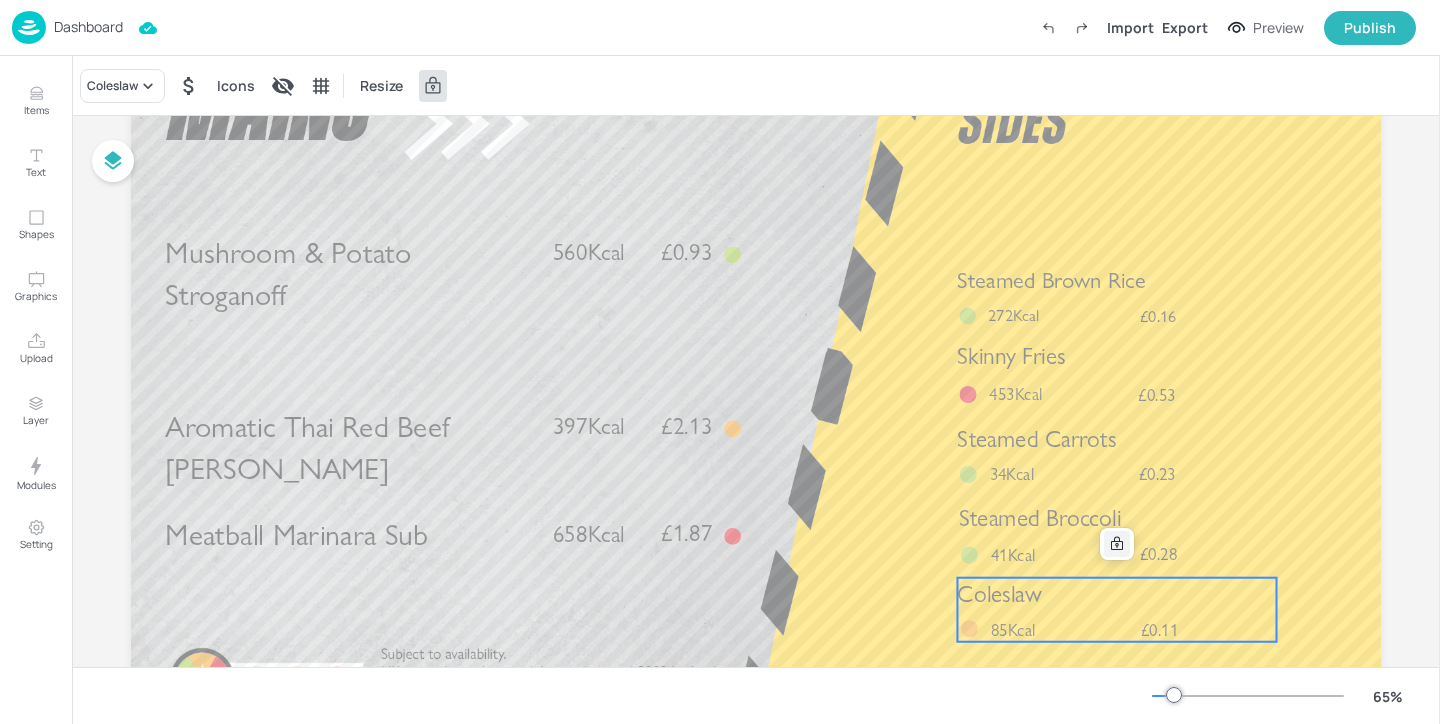 click 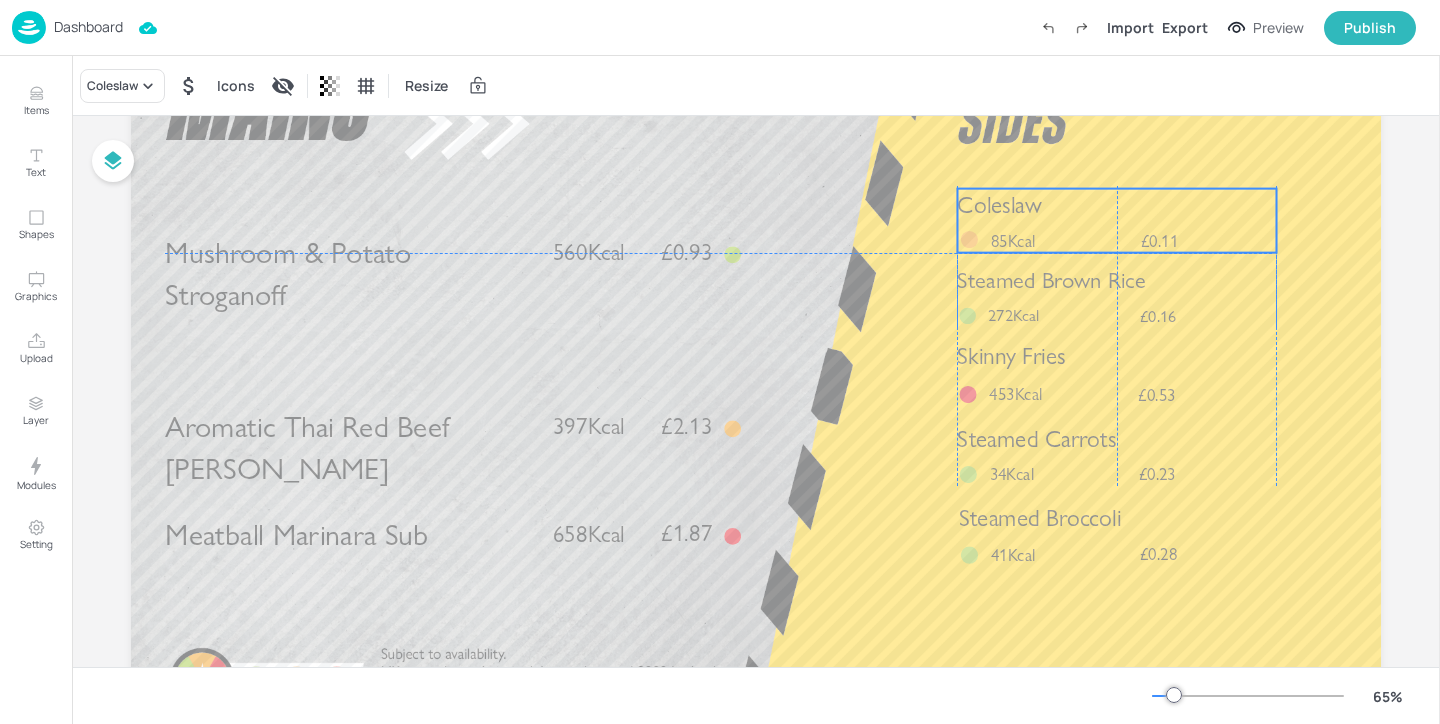 drag, startPoint x: 1078, startPoint y: 618, endPoint x: 1074, endPoint y: 226, distance: 392.02042 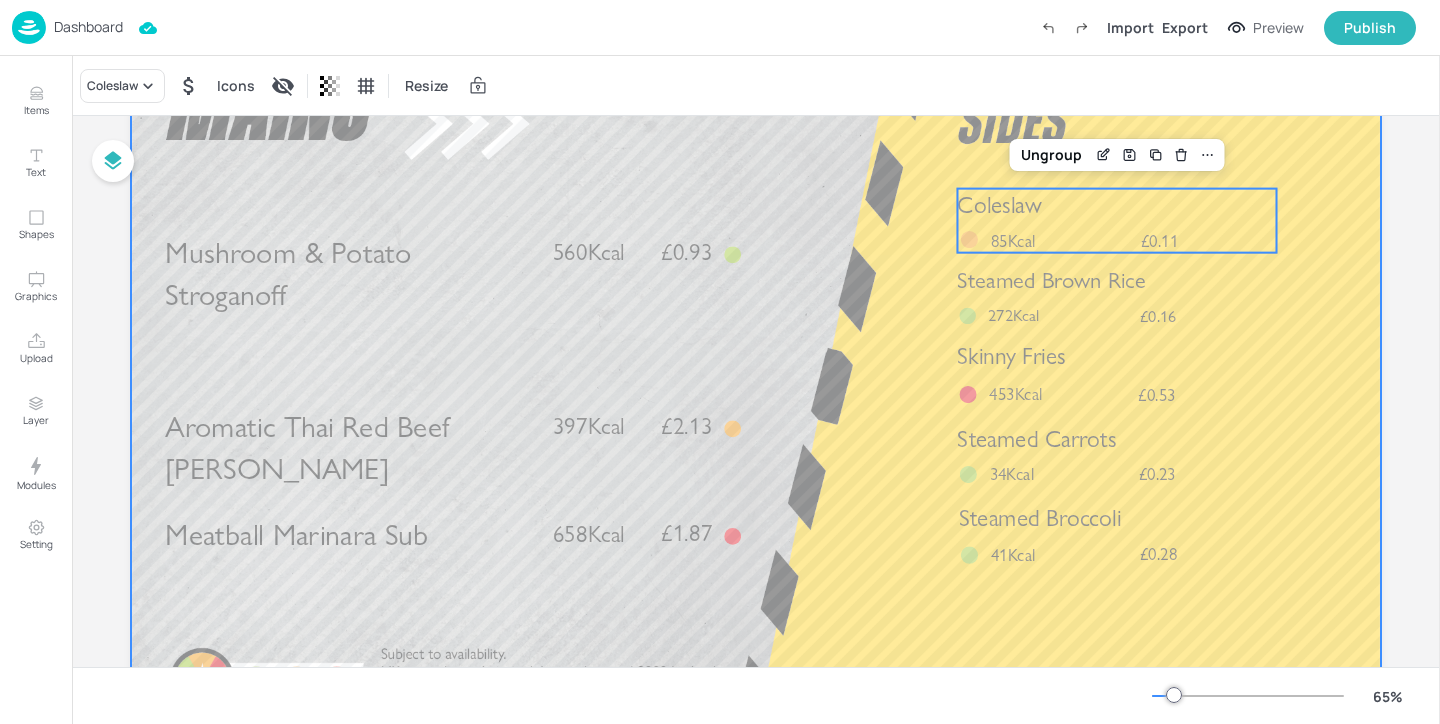 click at bounding box center (756, 388) 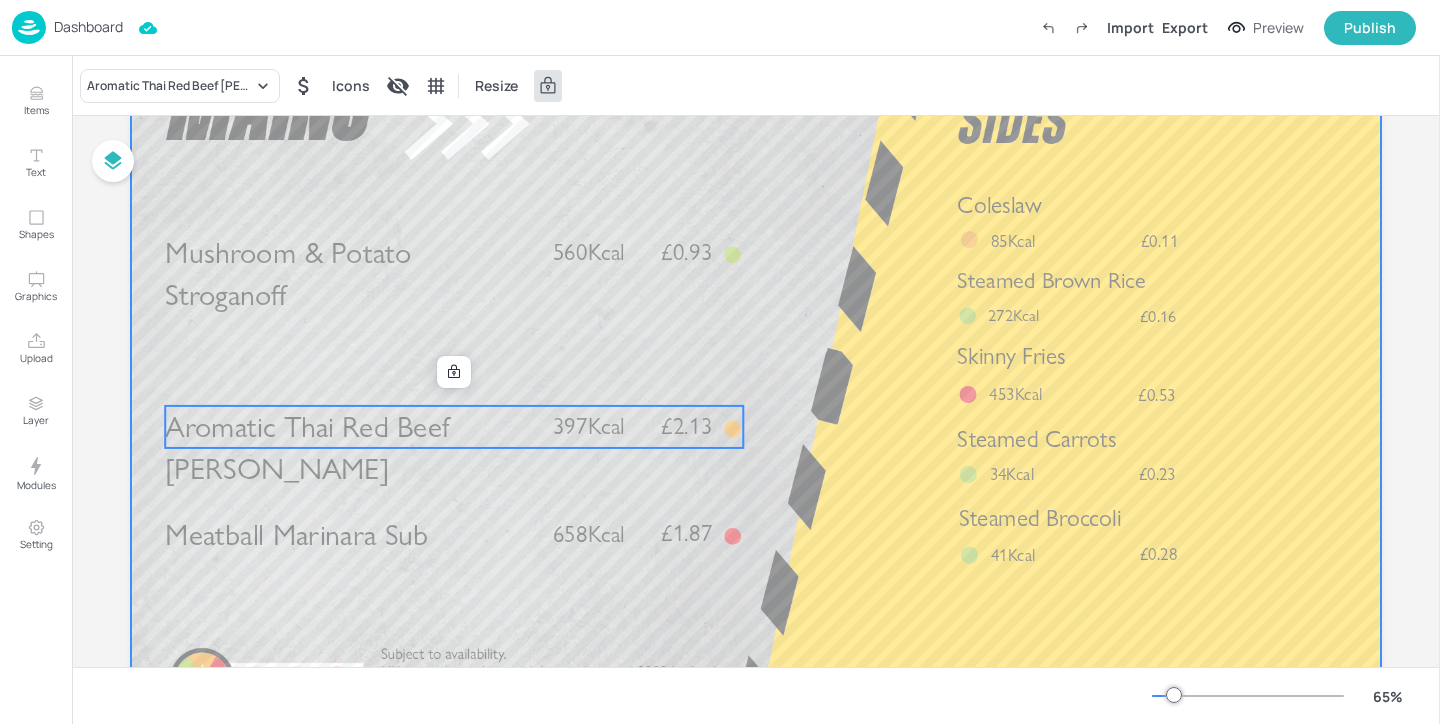 drag, startPoint x: 566, startPoint y: 433, endPoint x: 566, endPoint y: 403, distance: 30 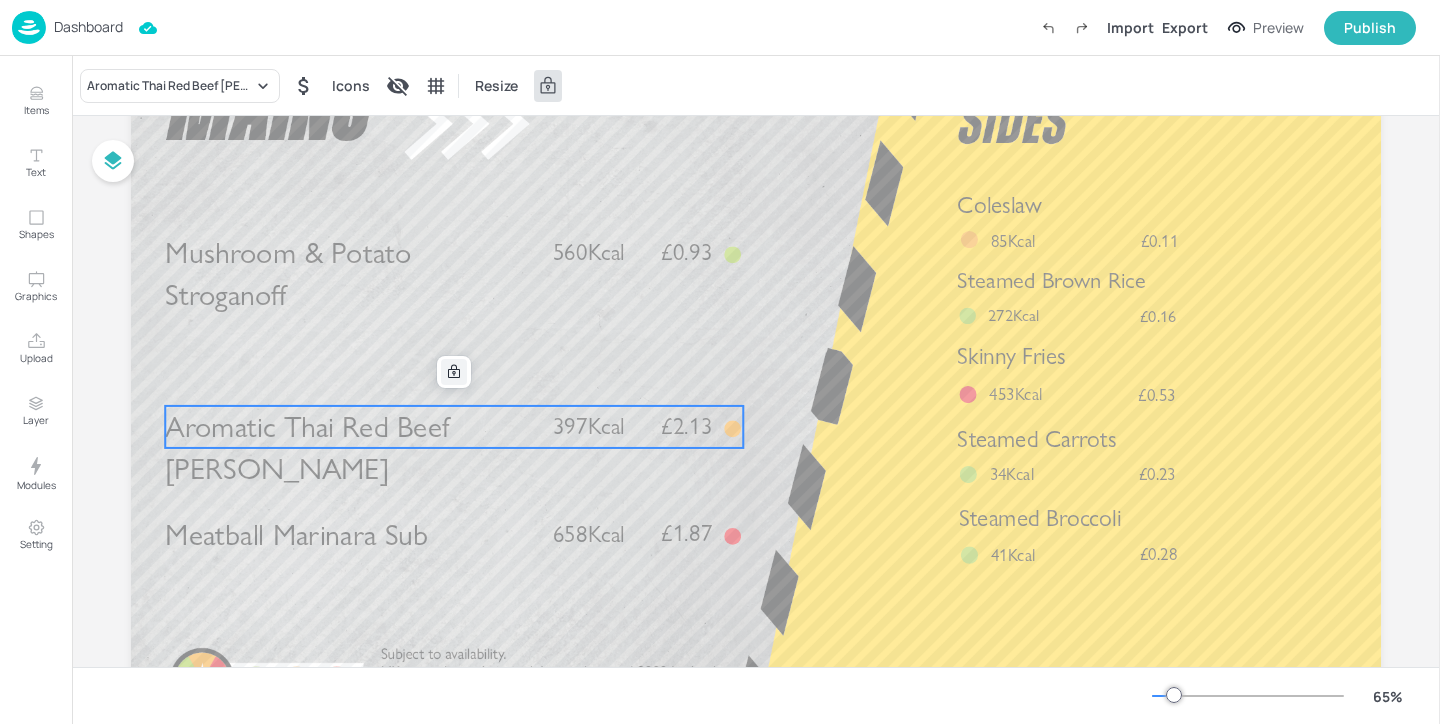 click 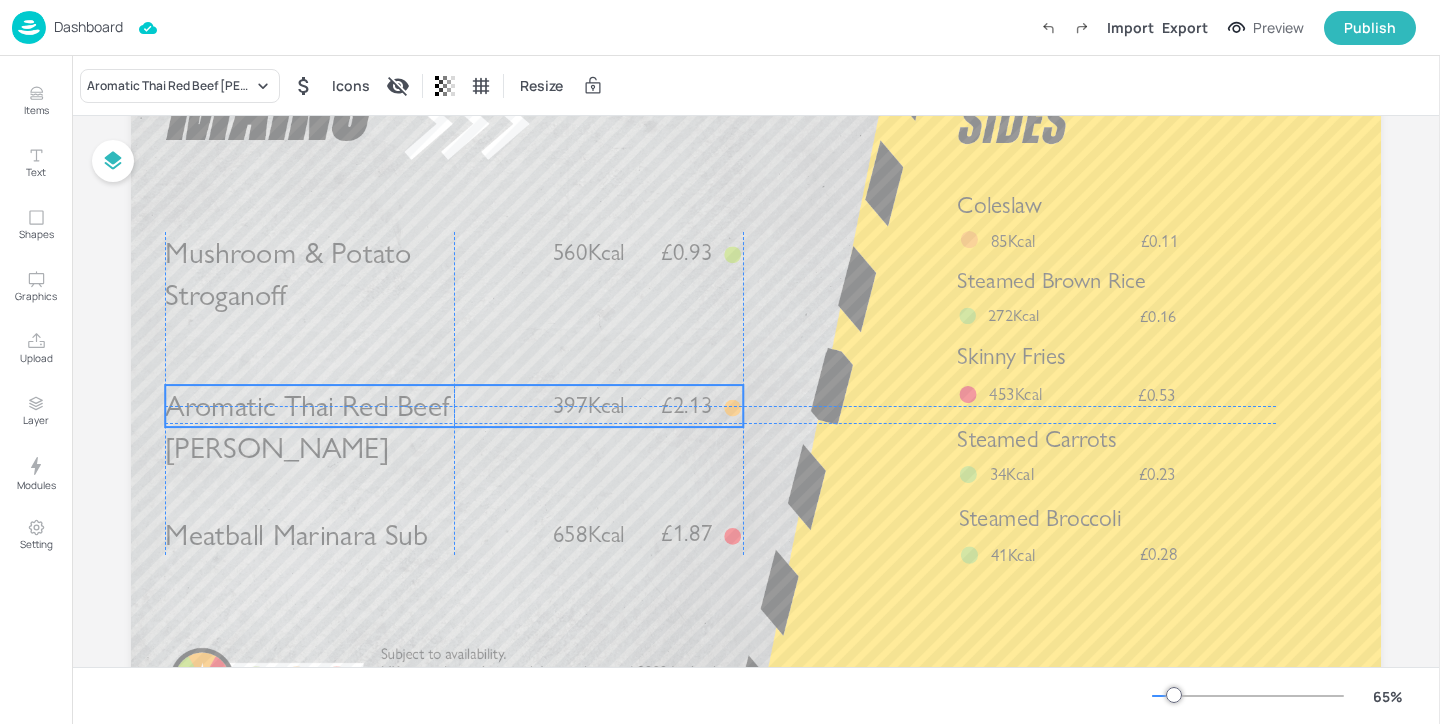 drag, startPoint x: 456, startPoint y: 448, endPoint x: 456, endPoint y: 427, distance: 21 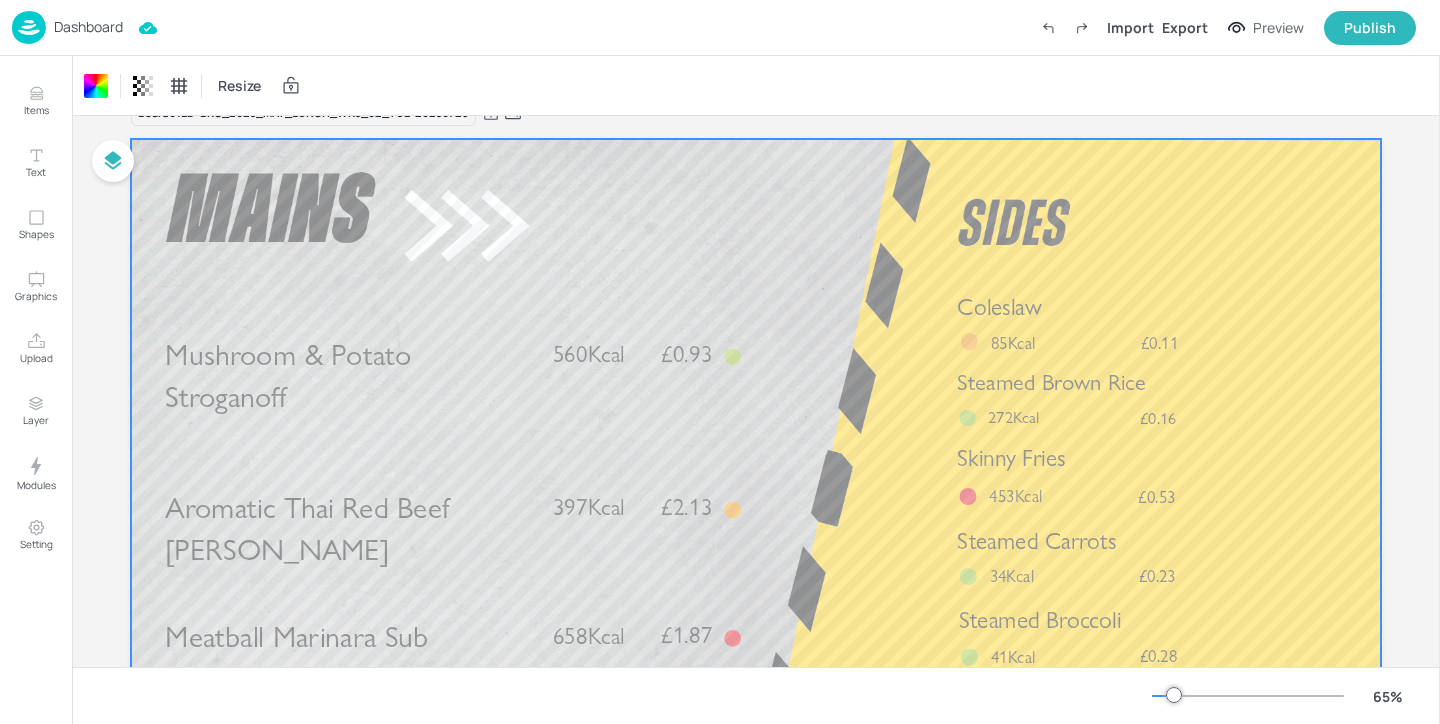 scroll, scrollTop: 0, scrollLeft: 0, axis: both 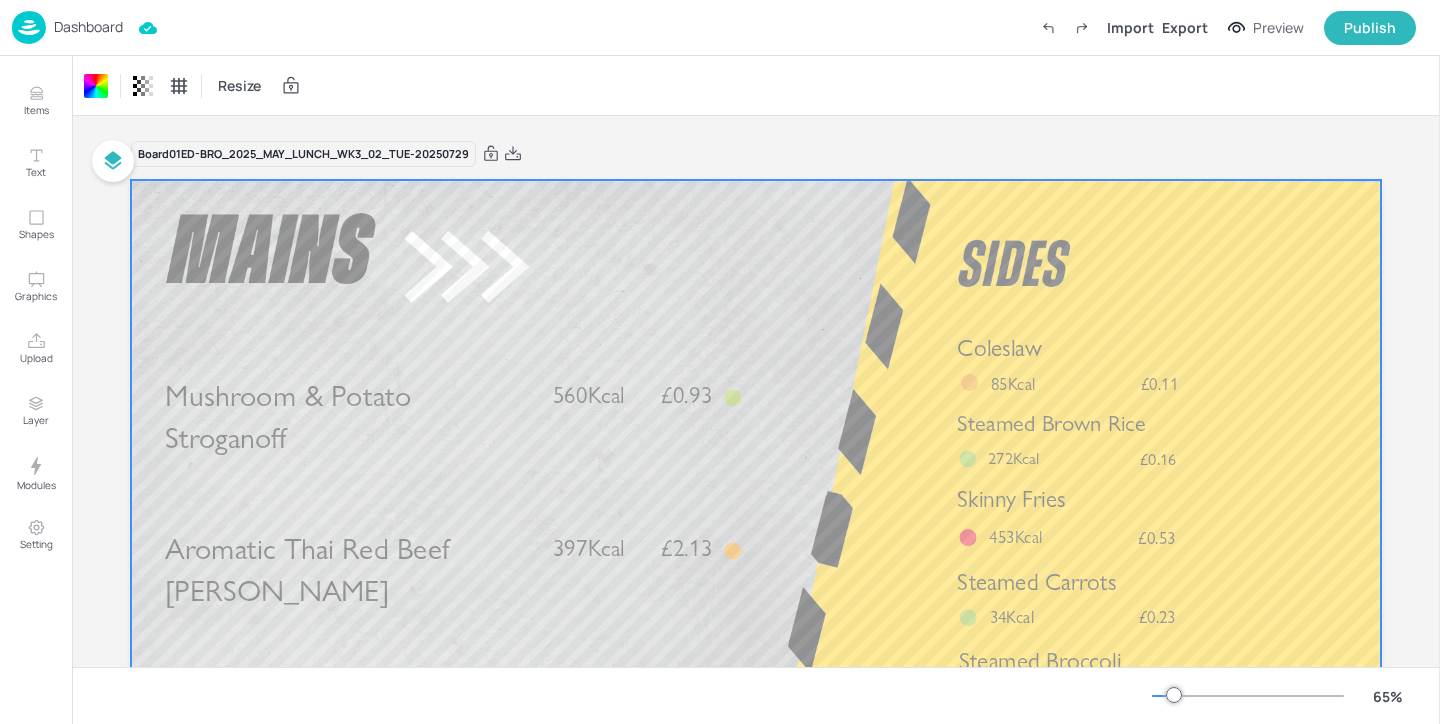 click on "Import Export Preview Publish" at bounding box center (1223, 28) 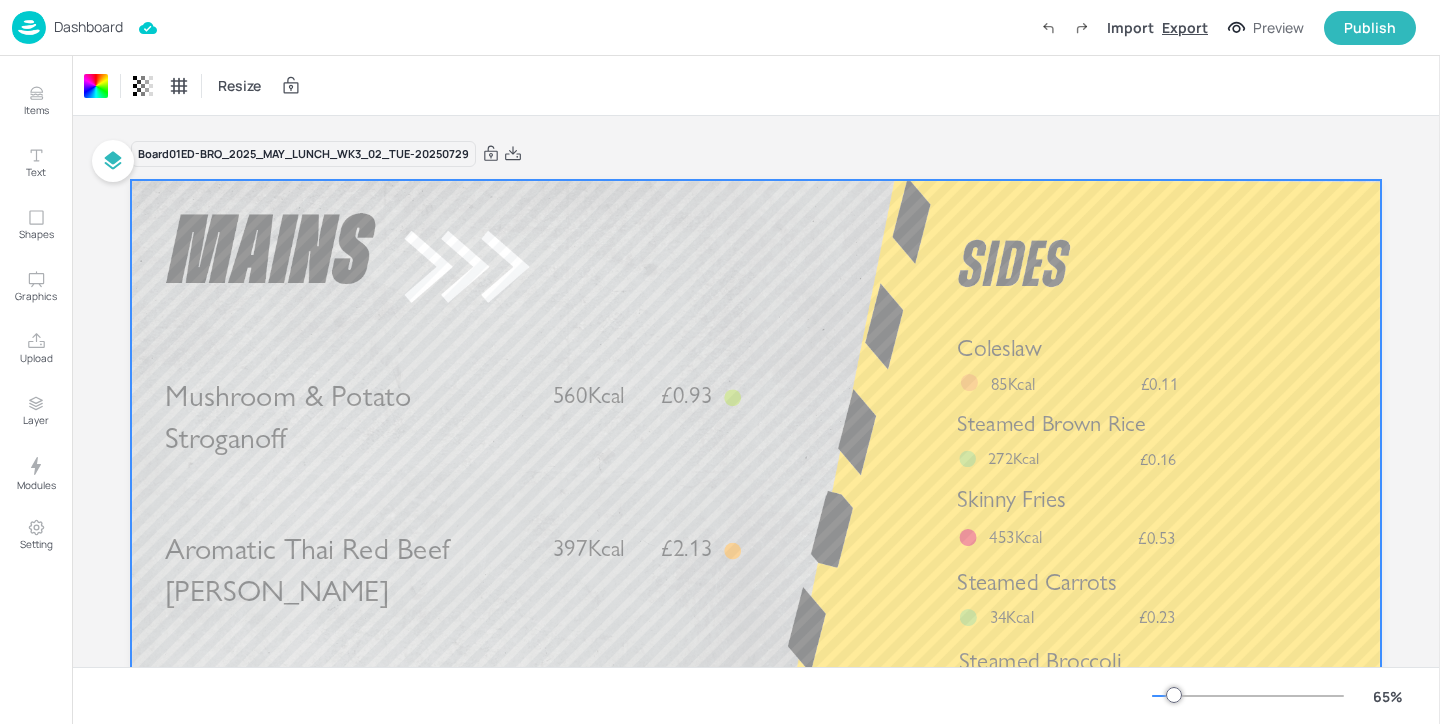 click on "Export" at bounding box center (1185, 27) 